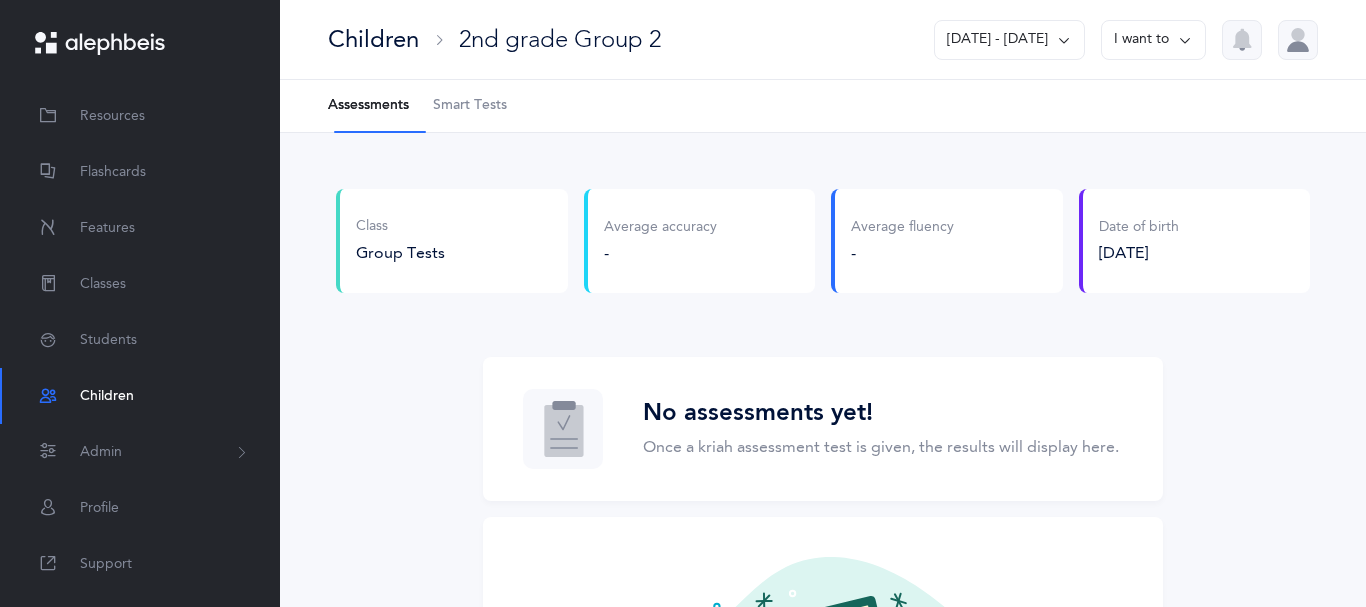 scroll, scrollTop: 0, scrollLeft: 0, axis: both 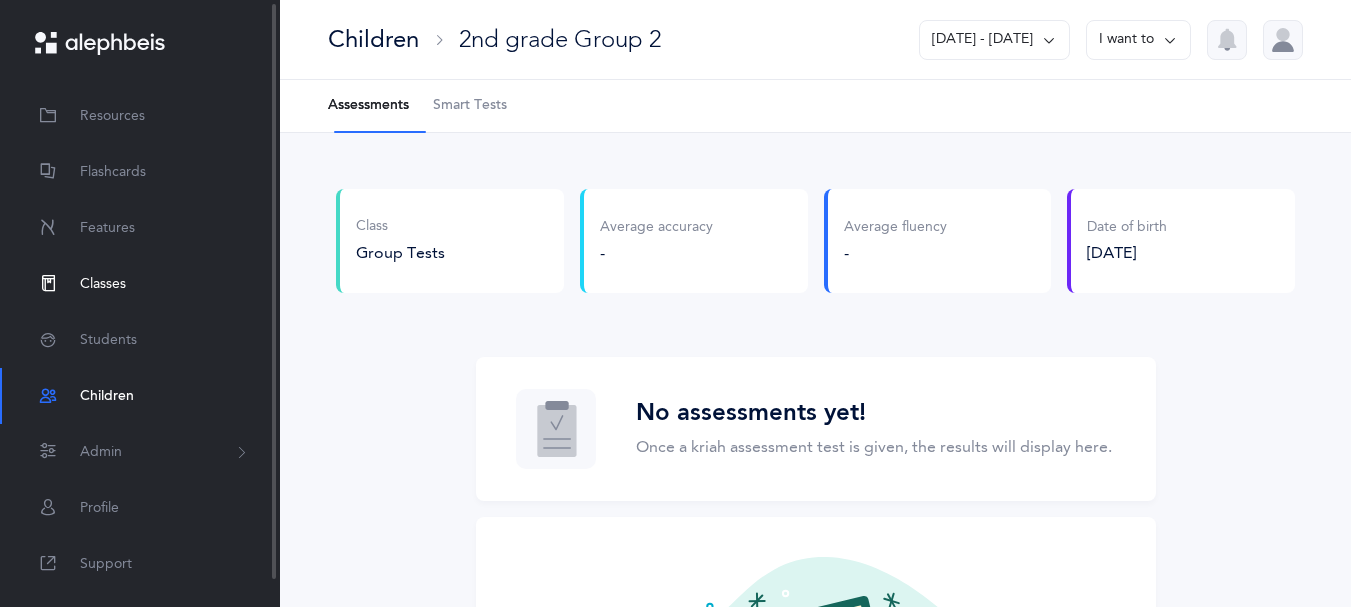 click on "Classes" at bounding box center [140, 284] 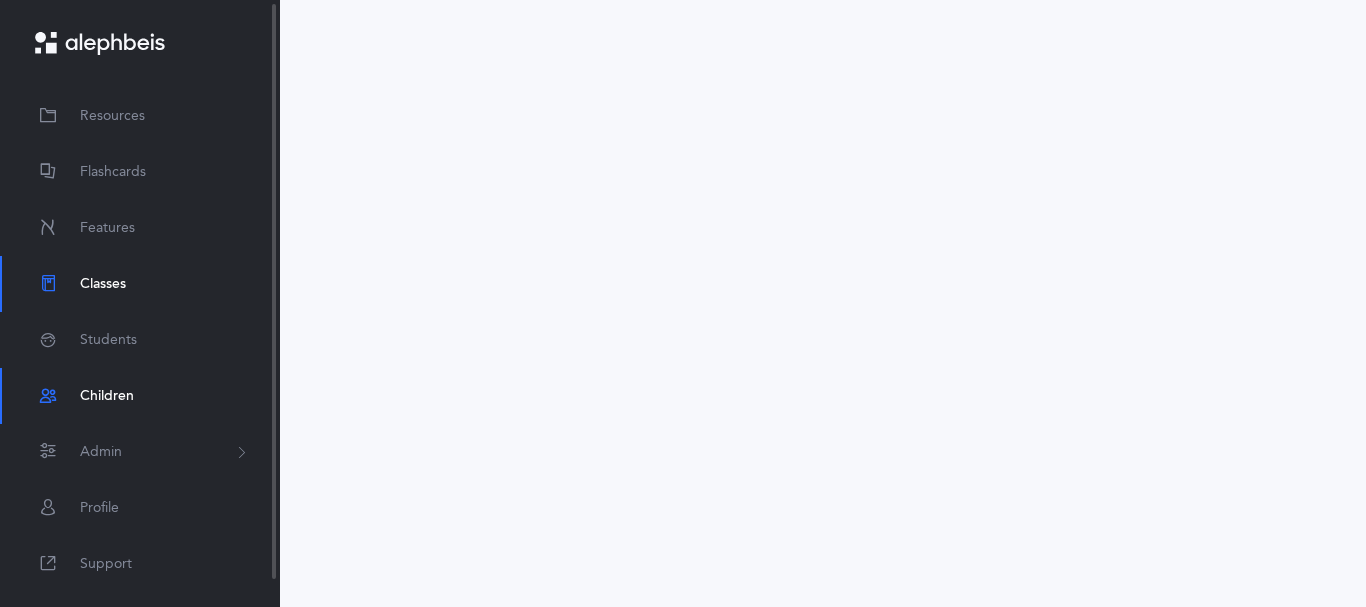 click on "Classes" at bounding box center (103, 284) 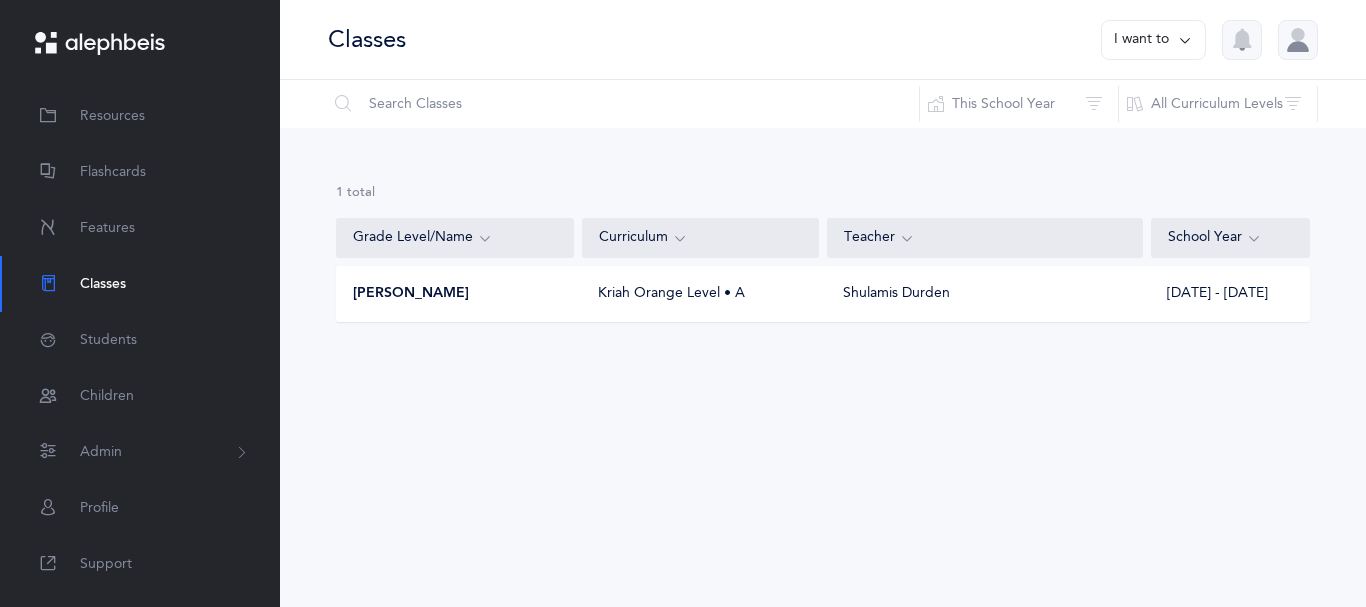 scroll, scrollTop: 0, scrollLeft: 0, axis: both 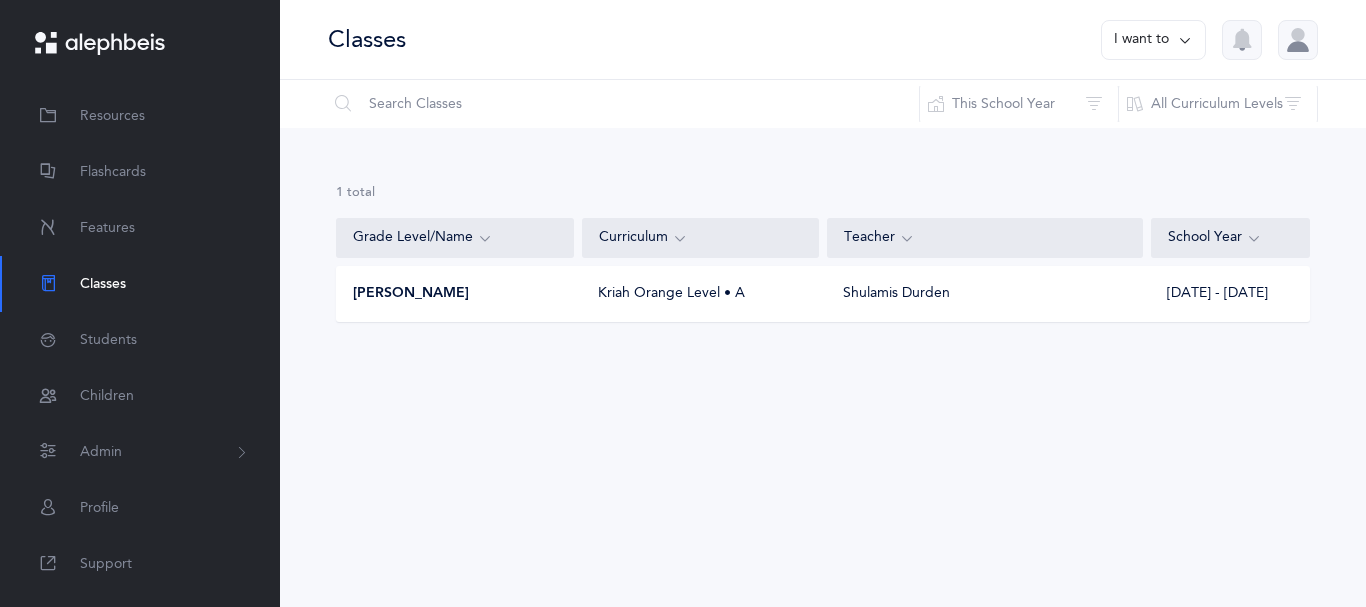 click on "[PERSON_NAME]" at bounding box center (411, 294) 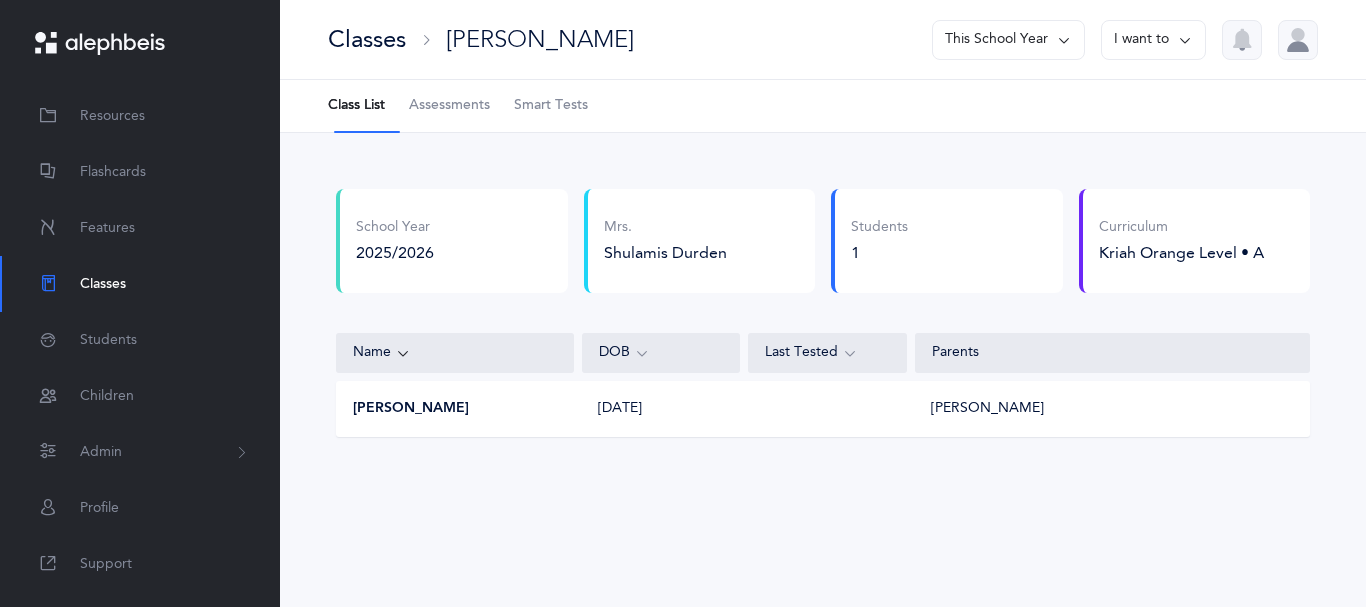 click on "[PERSON_NAME]" at bounding box center [411, 409] 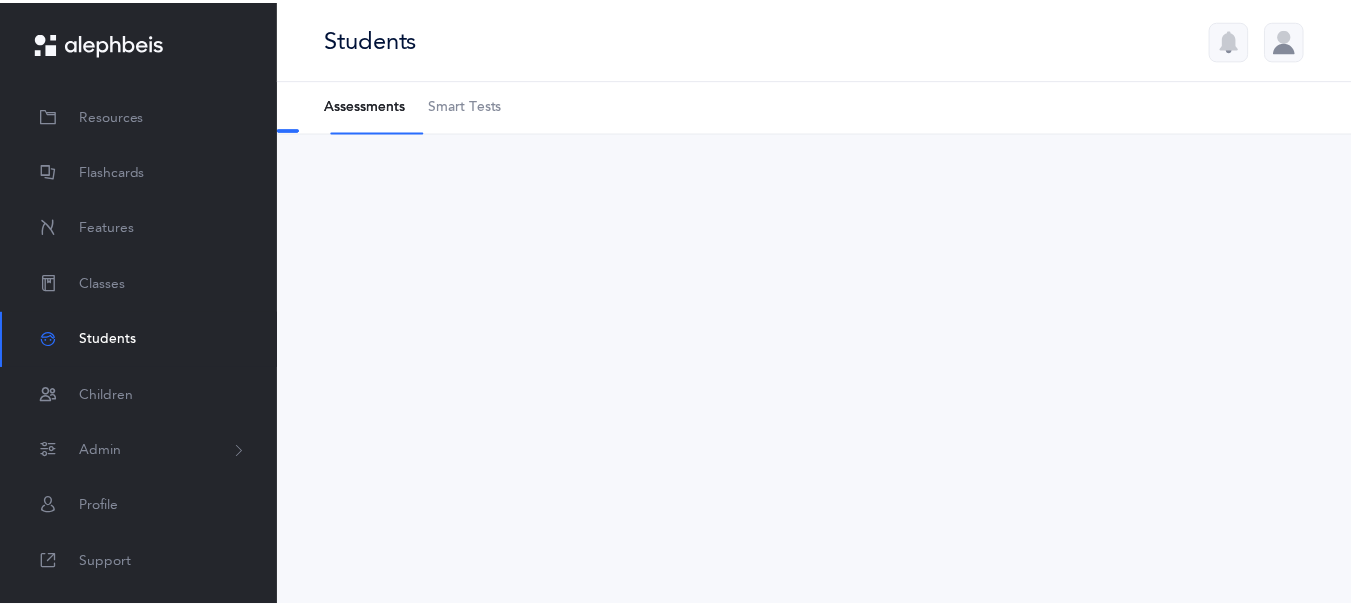 scroll, scrollTop: 0, scrollLeft: 0, axis: both 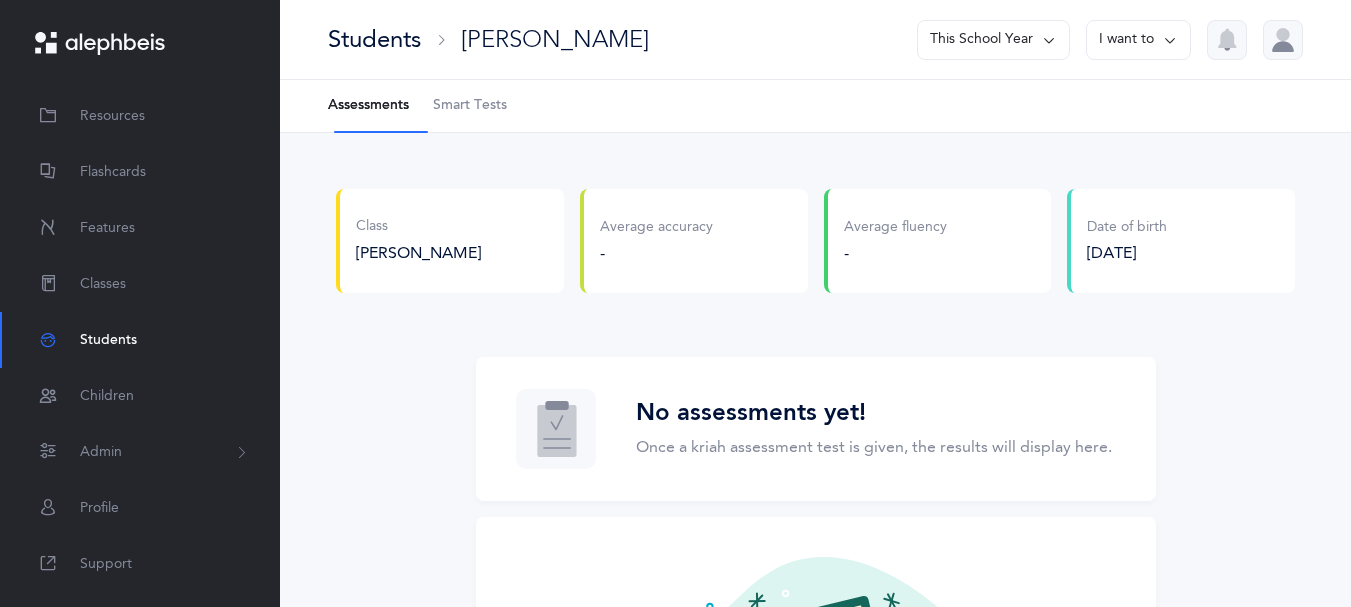 click on "Smart Tests" at bounding box center [470, 106] 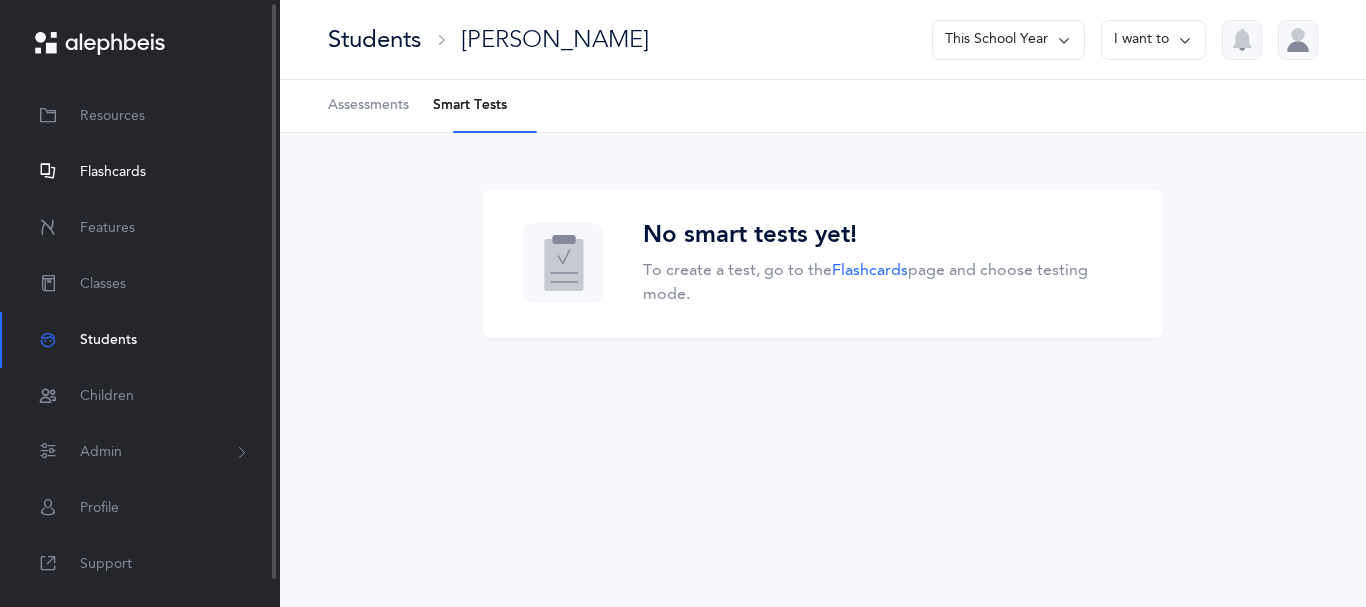 click on "Flashcards" at bounding box center (113, 172) 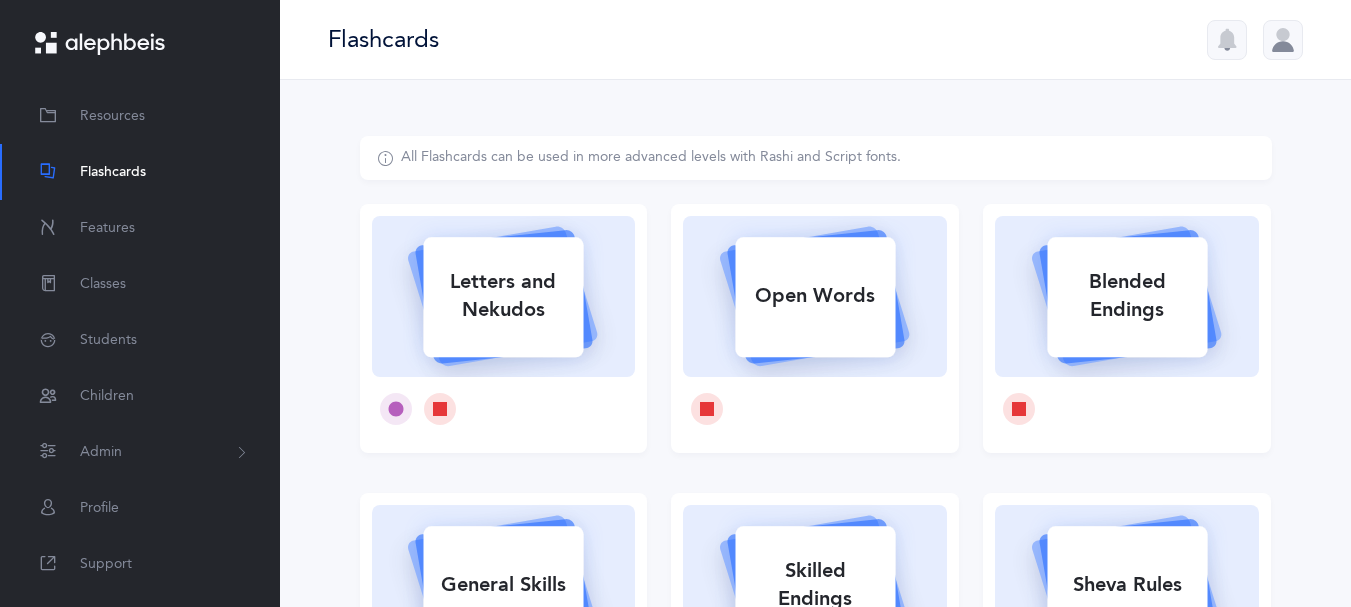 click on "Letters and Nekudos" at bounding box center [503, 296] 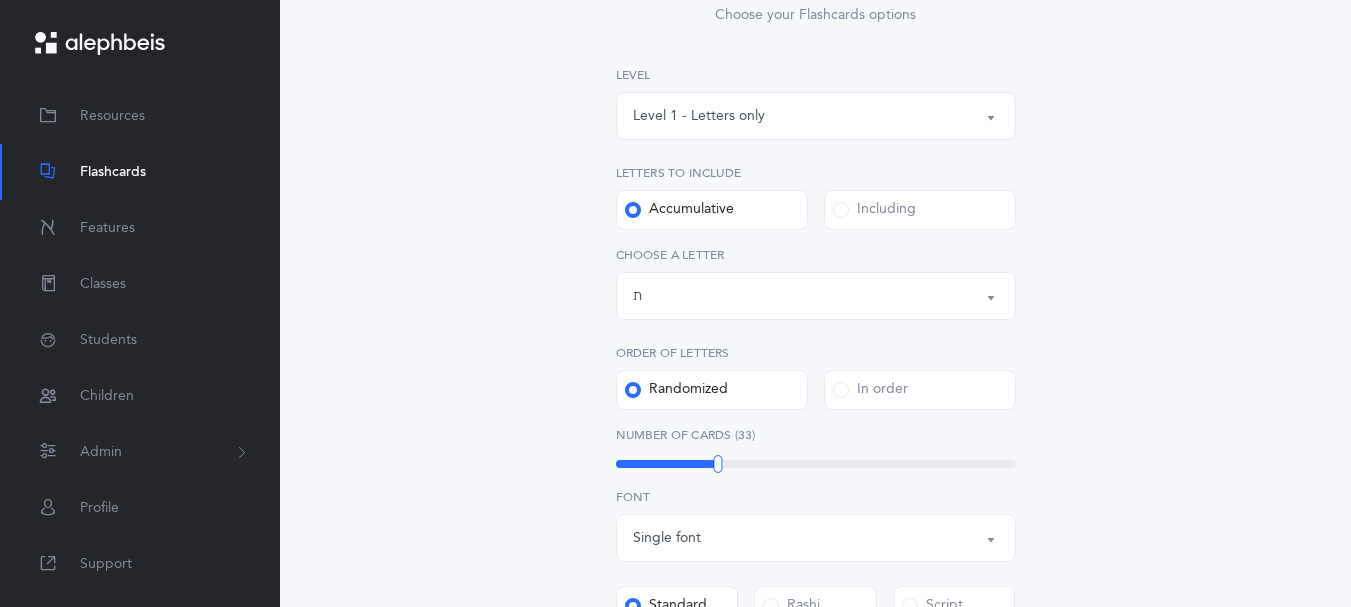 scroll, scrollTop: 286, scrollLeft: 0, axis: vertical 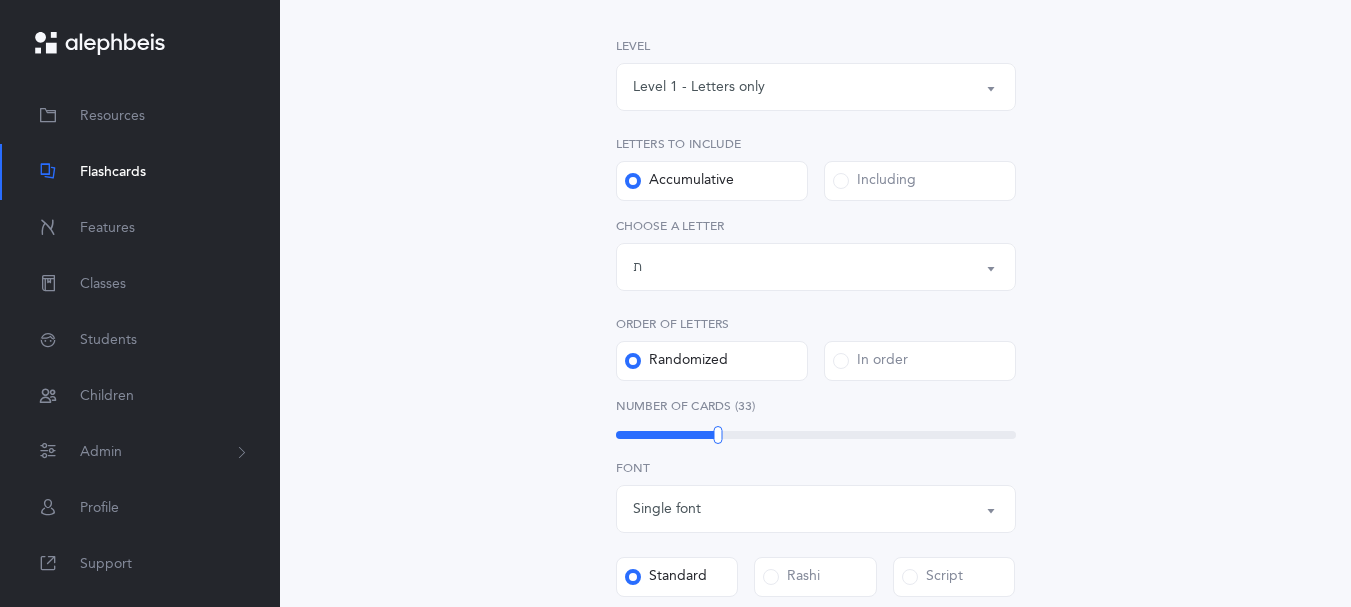 click at bounding box center [841, 181] 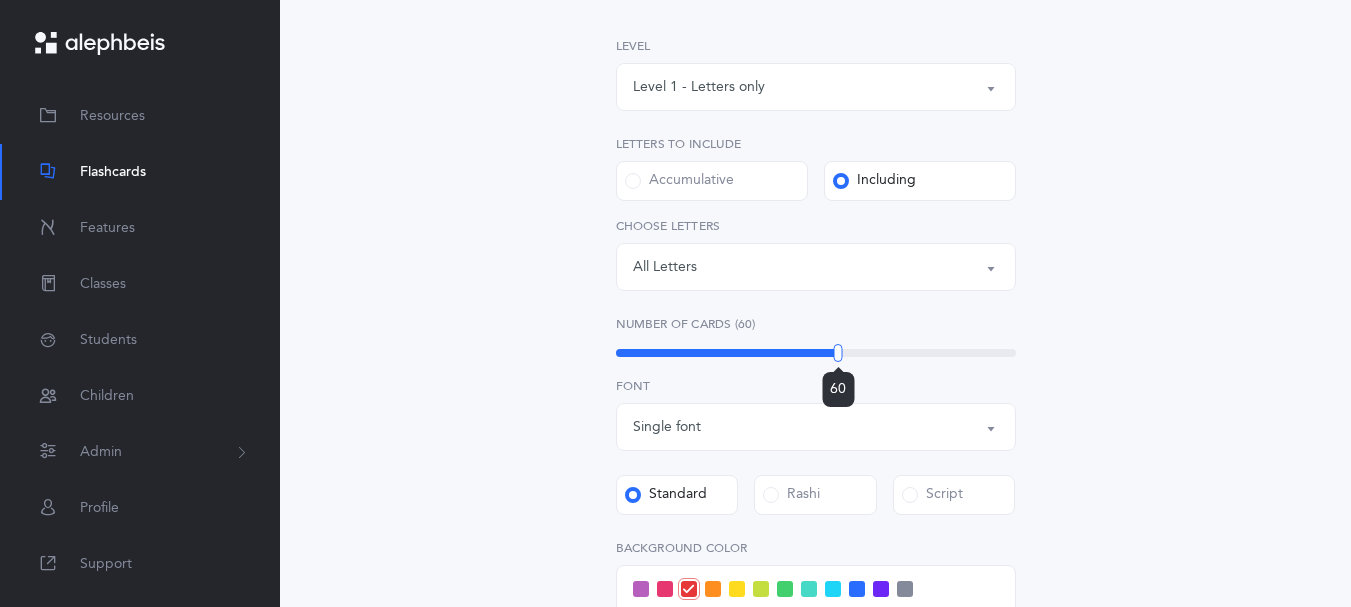drag, startPoint x: 717, startPoint y: 387, endPoint x: 838, endPoint y: 396, distance: 121.33425 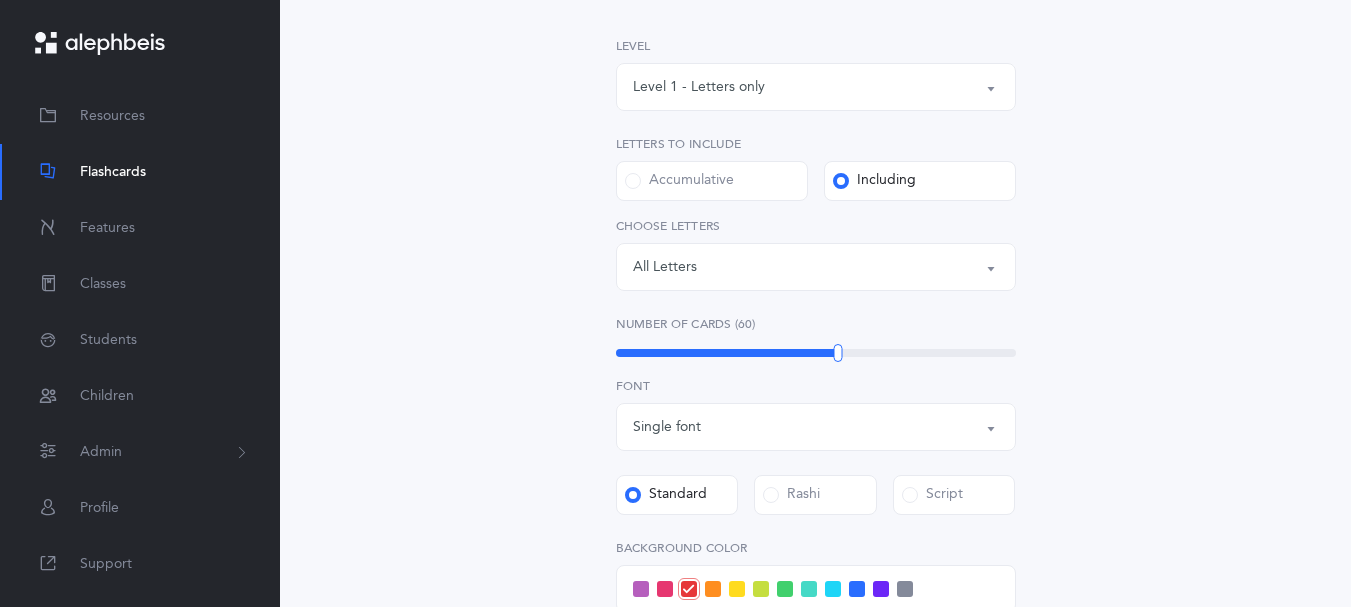 click on "Letters: All Letters" at bounding box center (816, 267) 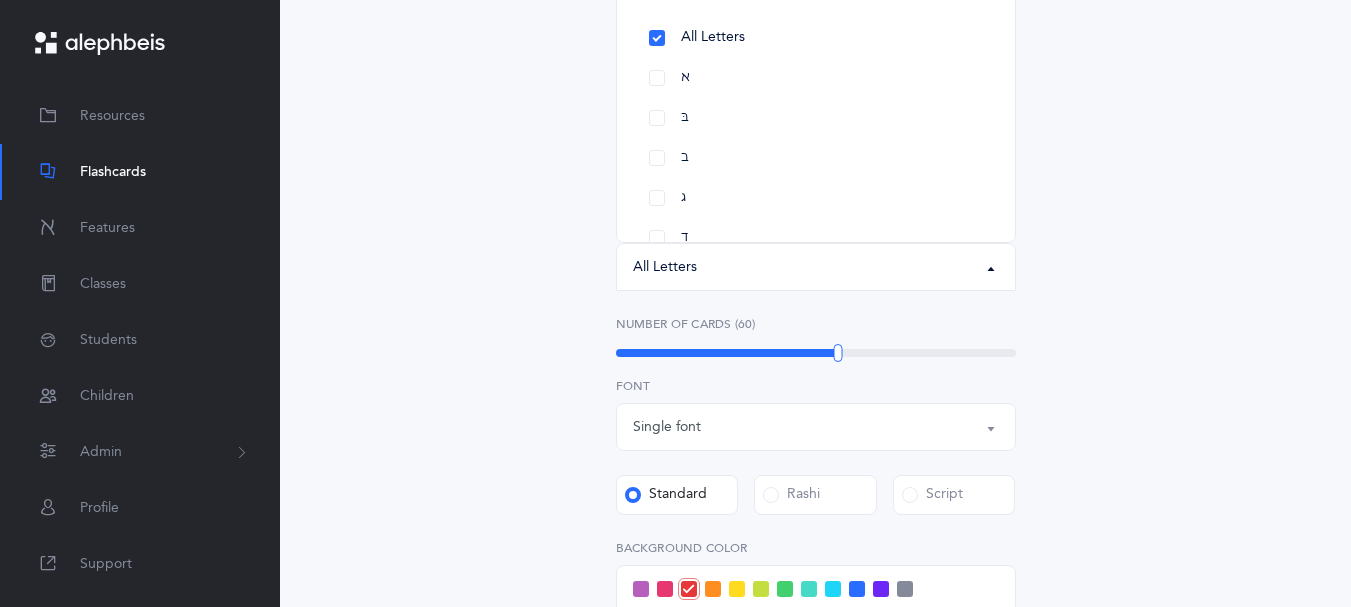 scroll, scrollTop: 263, scrollLeft: 0, axis: vertical 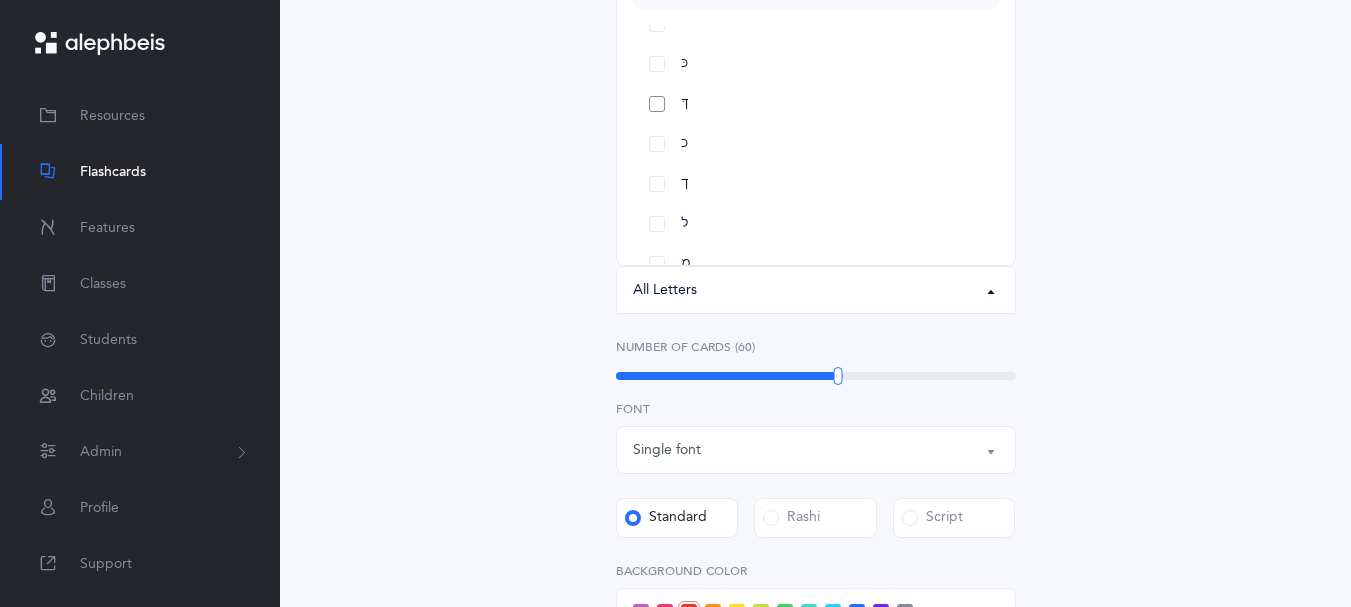 click on "ךּ" at bounding box center [816, 104] 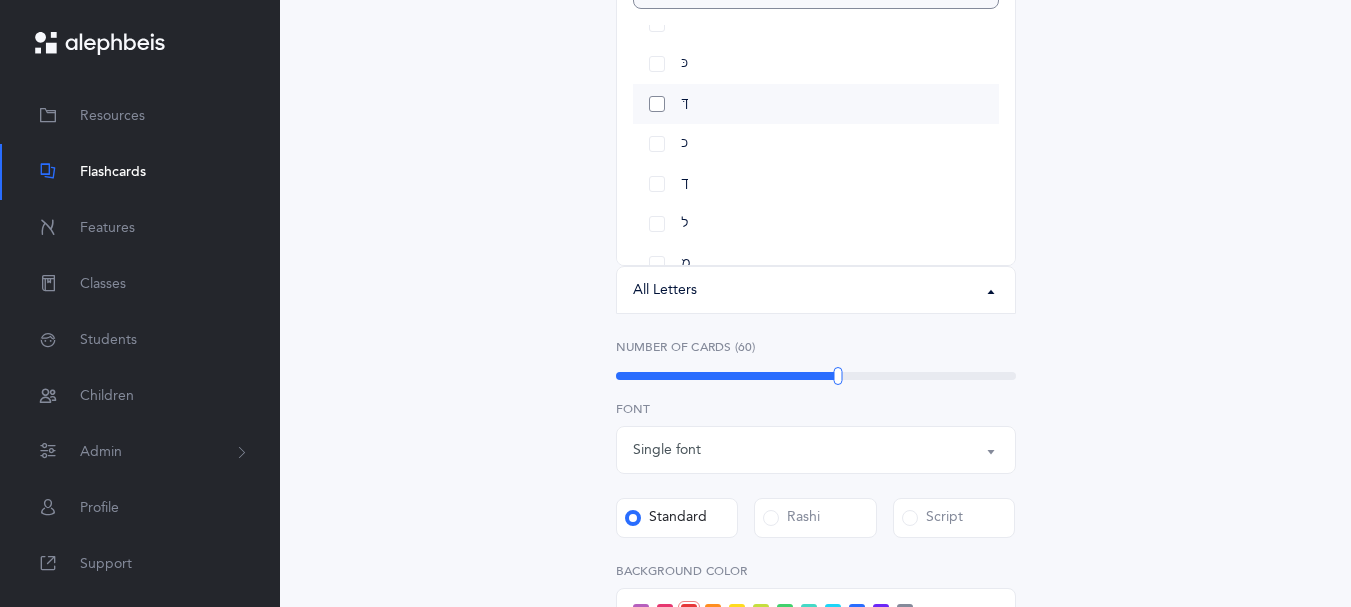 select on "83" 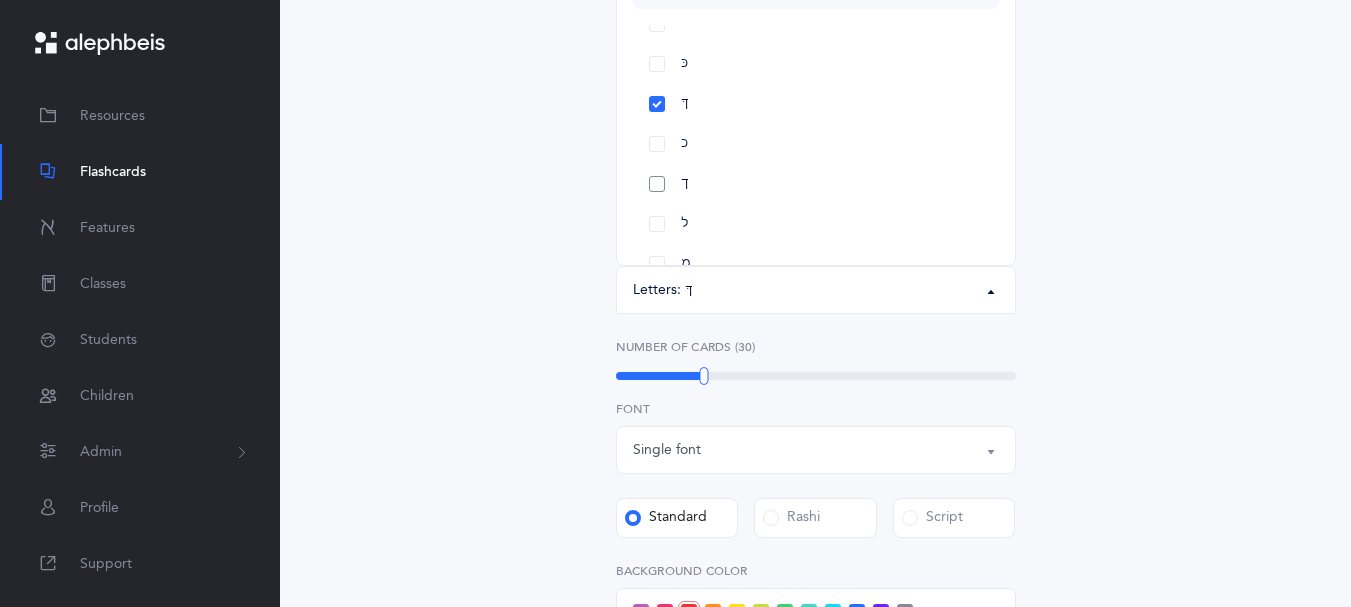 click on "ך" at bounding box center [816, 184] 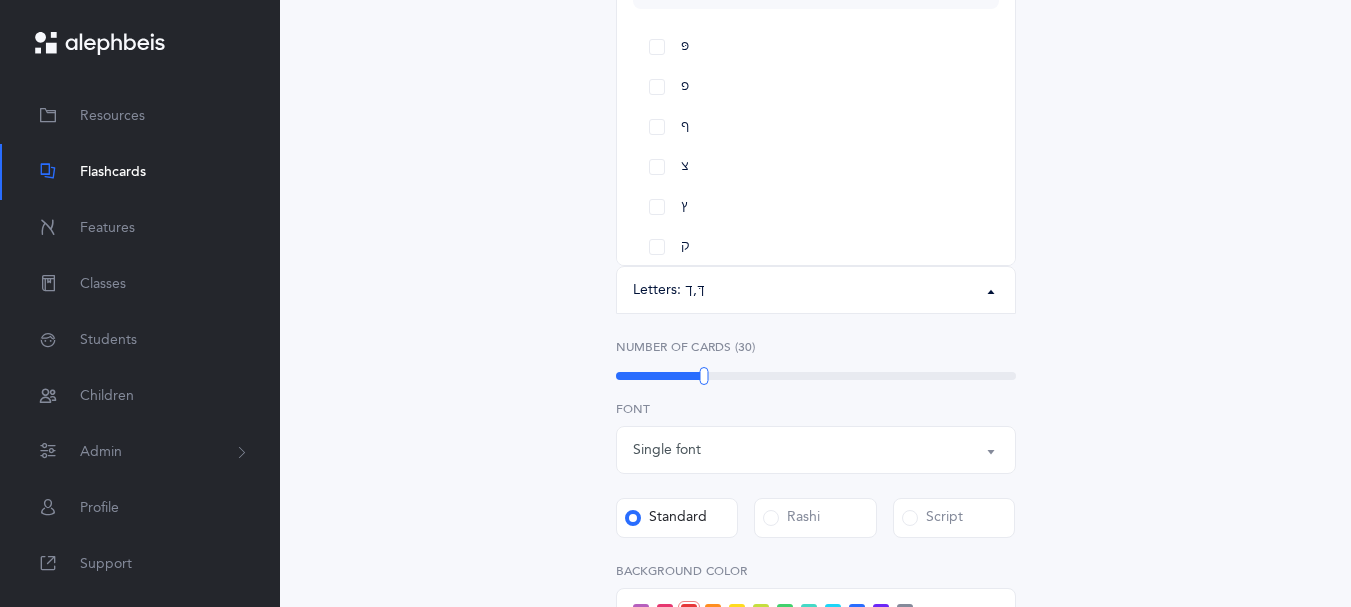scroll, scrollTop: 920, scrollLeft: 0, axis: vertical 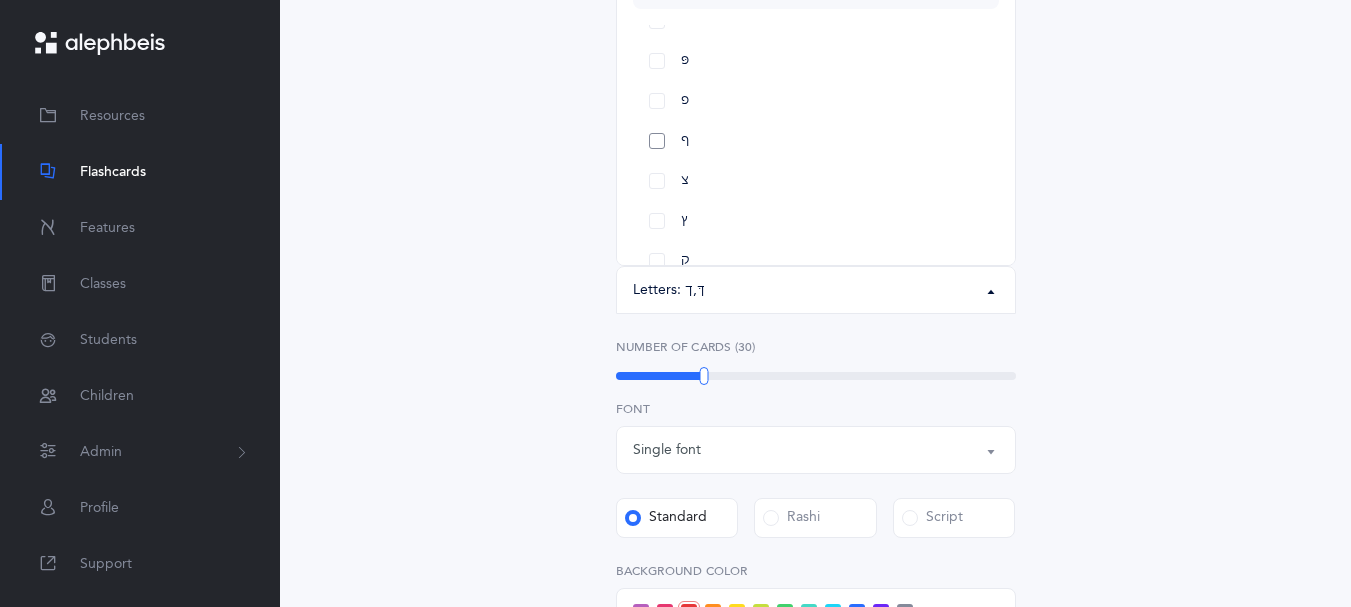 click on "ף" at bounding box center [816, 141] 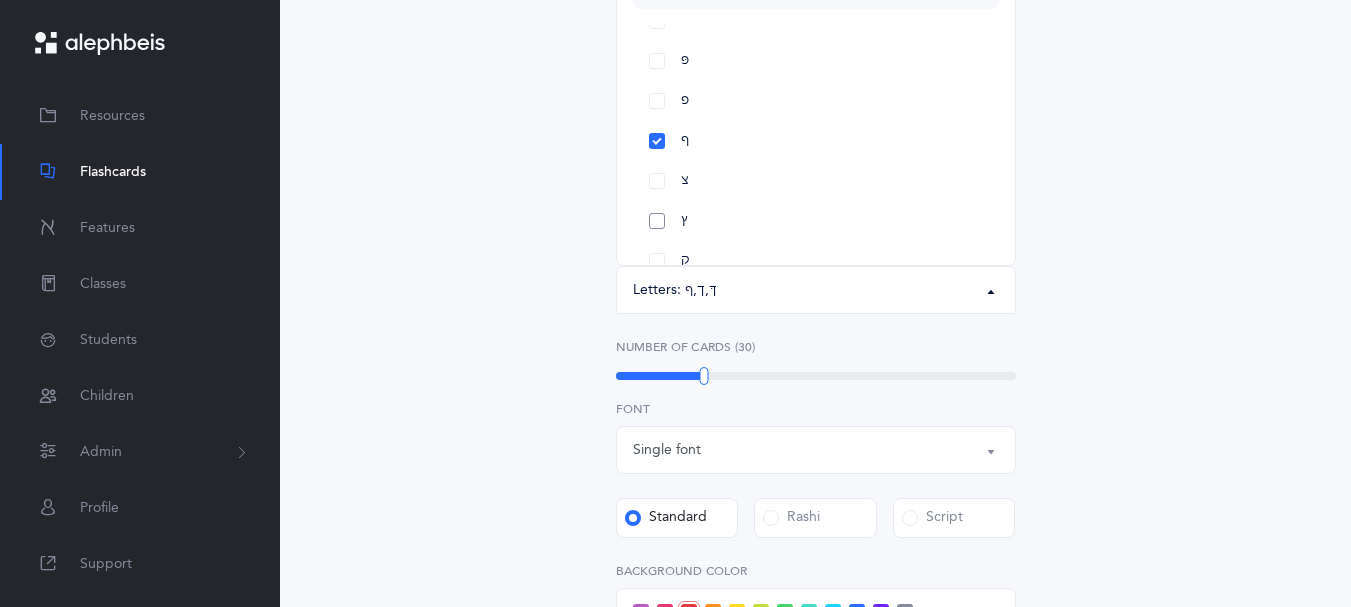 click on "ץ" at bounding box center (816, 221) 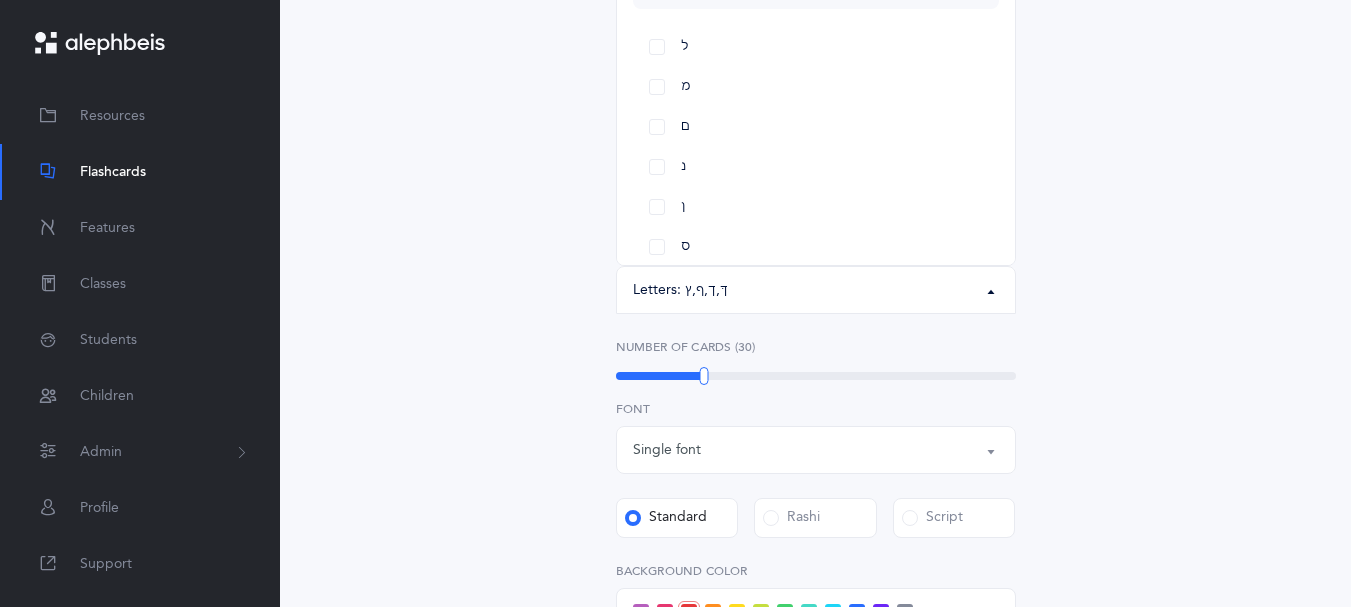 scroll, scrollTop: 702, scrollLeft: 0, axis: vertical 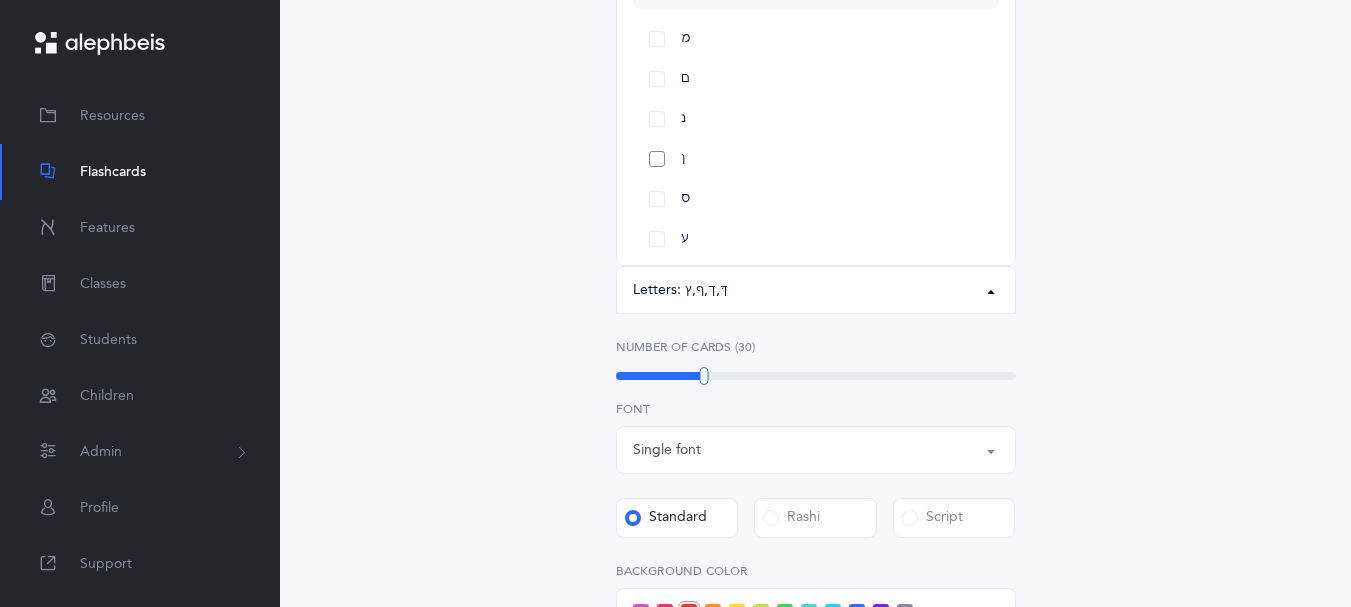 click on "ן" at bounding box center [816, 159] 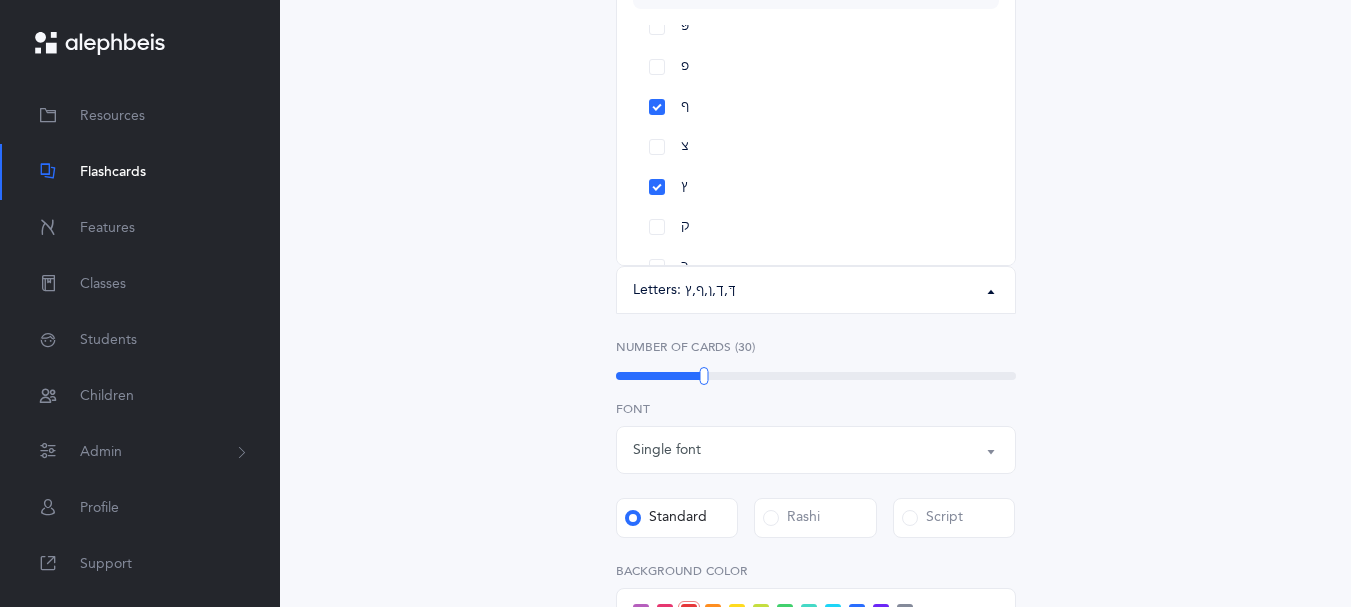 scroll, scrollTop: 1043, scrollLeft: 0, axis: vertical 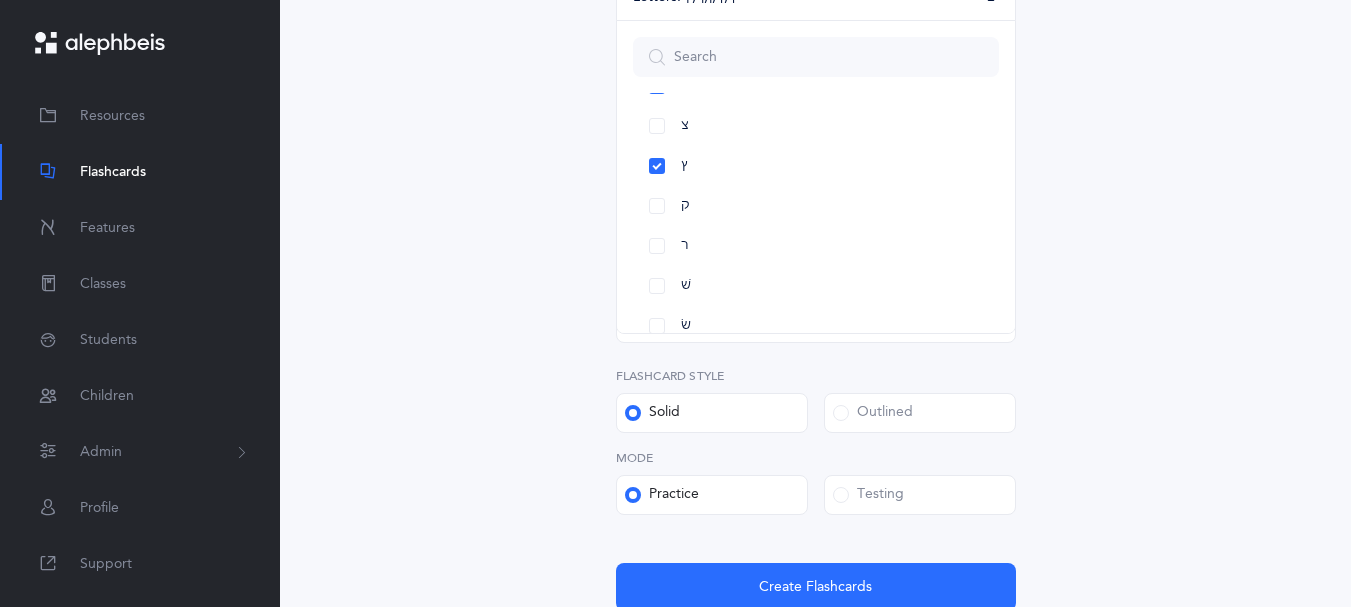 click on "Letters and Nekudos   Choose your Flashcards options         Level 1 - Letters only
Level 2 - Nekudos only
Level 3 - Letters and Nekudos
Level 4 - Letters with Nekudos
Level 1 - Letters only
Level
Letters to include
Accumulative
Including
All Letters
א
בּ
ב
ג
ד
ה
ו
ז
ח
ט
י
כּ
ךּ
כ
ך
ל
מ
ם
נ
ן
ס
ע
פּ
פ
ף
צ
ץ
ק
ר
שׁ
שׂ
תּ
ת
Letters: ךּ ,  ך ,  ן ,  ף ,  ץ
All Letters
א
בּ
ב
ג
ד
ה
ו
ז
ח
ט
י
כּ
ךּ
כ
ך
ל
מ
ם
נ
ן
ס
ע
פּ
פ
ף
צ
ץ
ק
ר
שׁ
שׂ
תּ
ת
Choose letters
Upgrade your plan to Ultimate
You need to be on the Ultimate plan to use this feature
Upgrade your plan to
Ultimate     20   per student / school year" at bounding box center [816, 135] 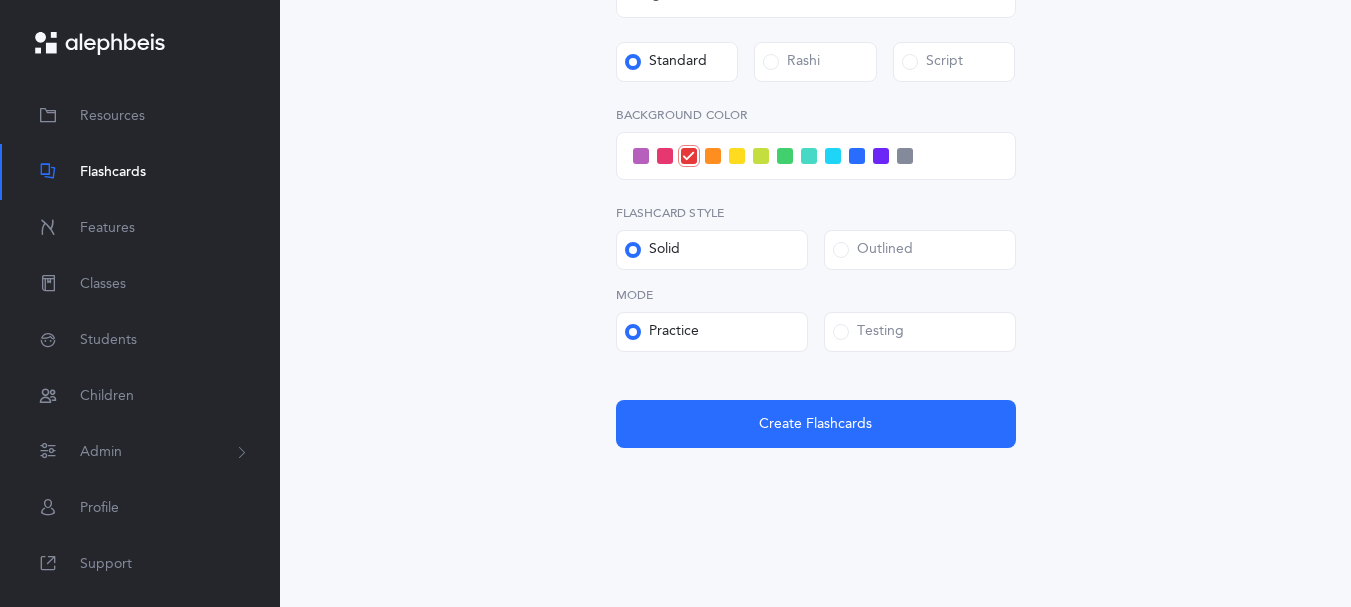 scroll, scrollTop: 743, scrollLeft: 0, axis: vertical 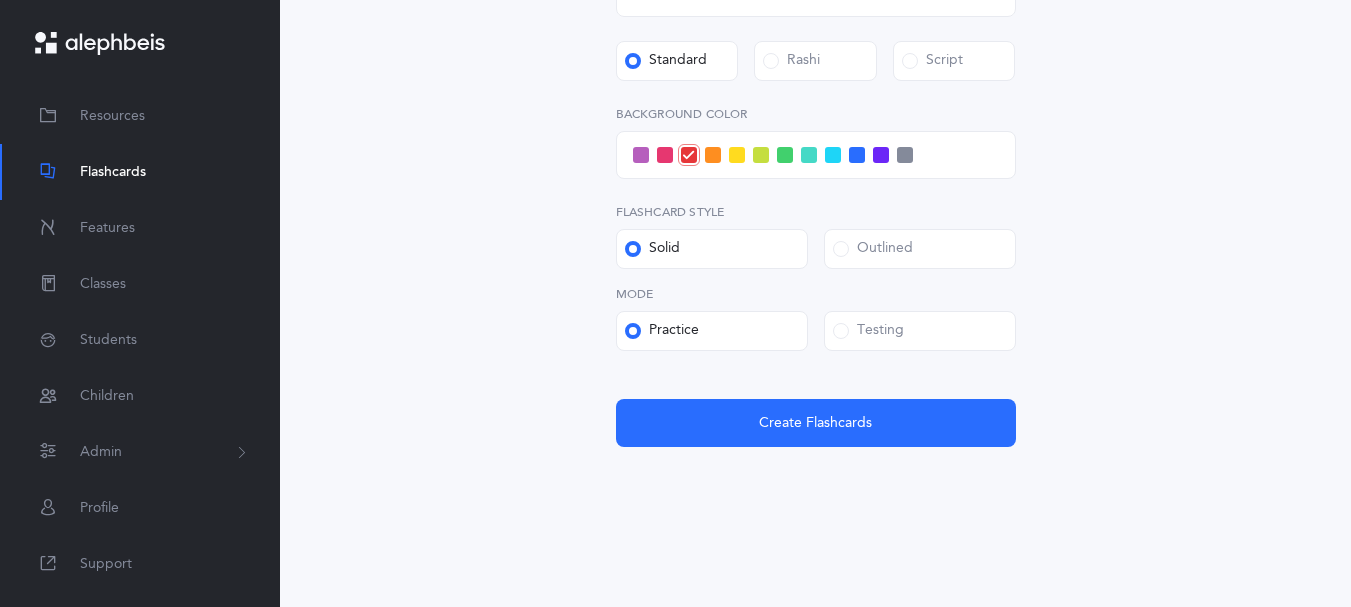 click at bounding box center (809, 155) 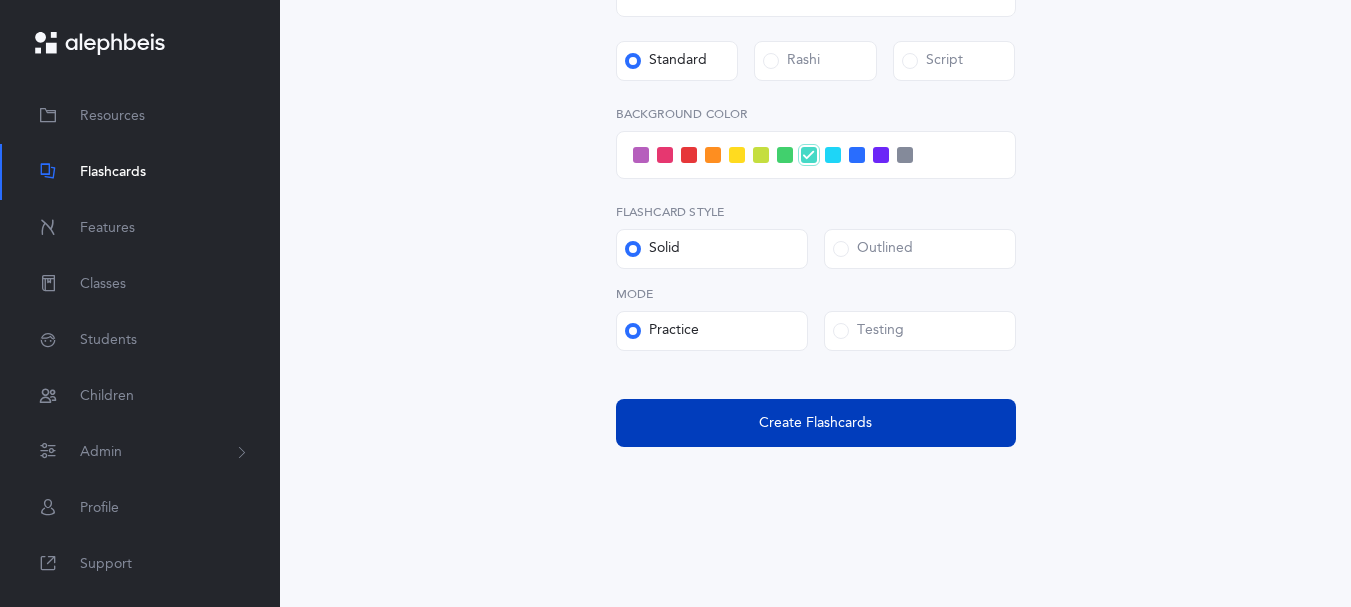 click on "Create Flashcards" at bounding box center [815, 423] 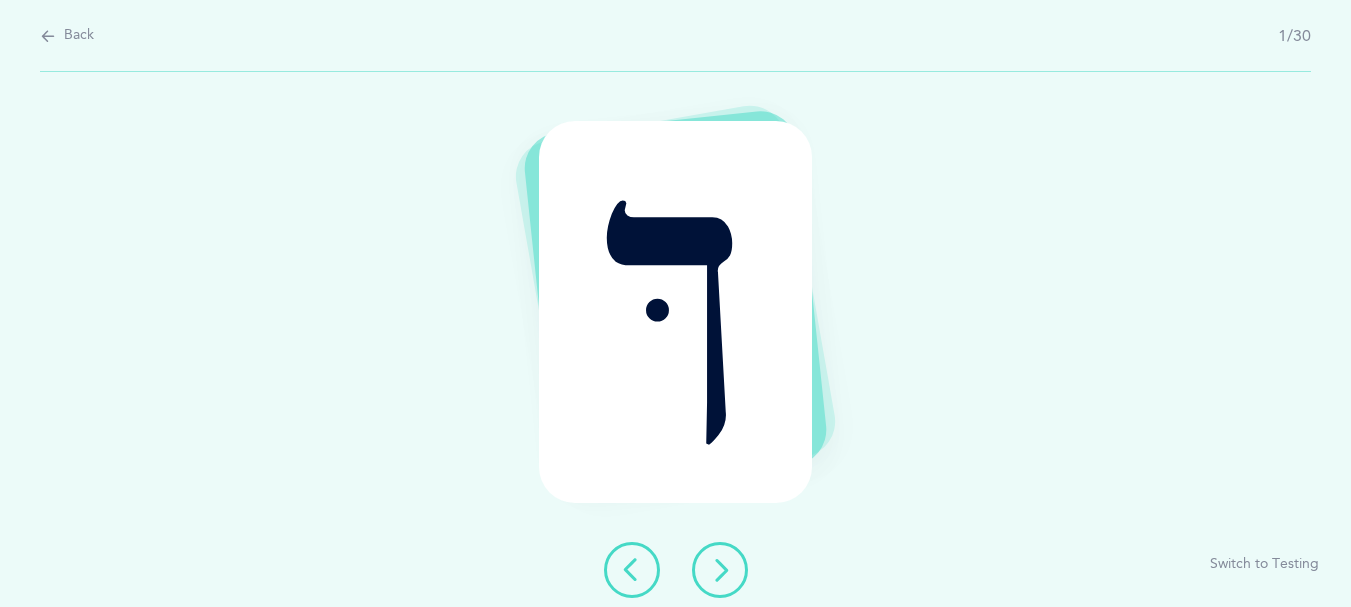 scroll, scrollTop: 0, scrollLeft: 0, axis: both 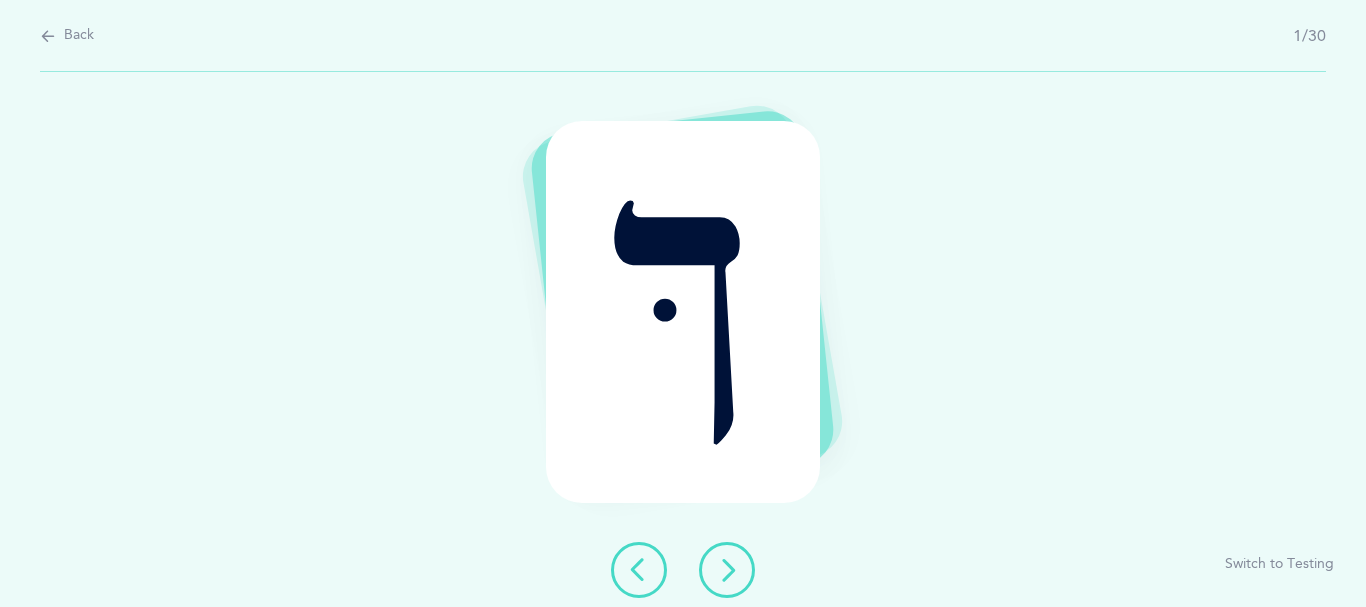 click at bounding box center (727, 570) 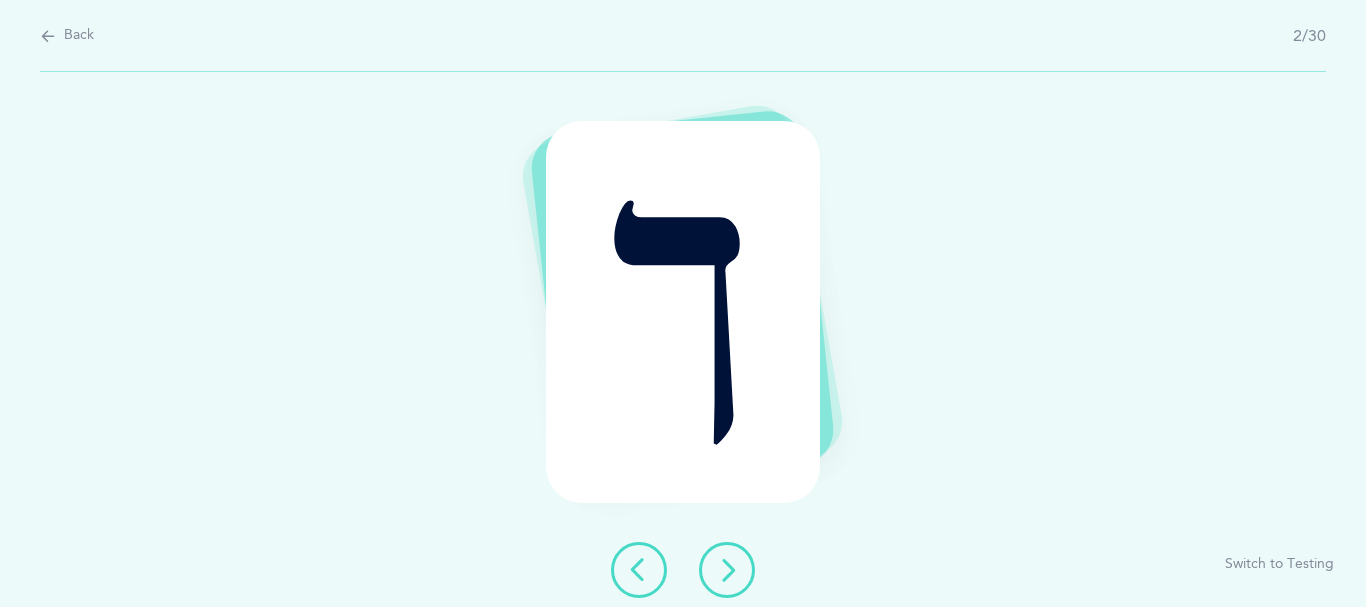 click at bounding box center [727, 570] 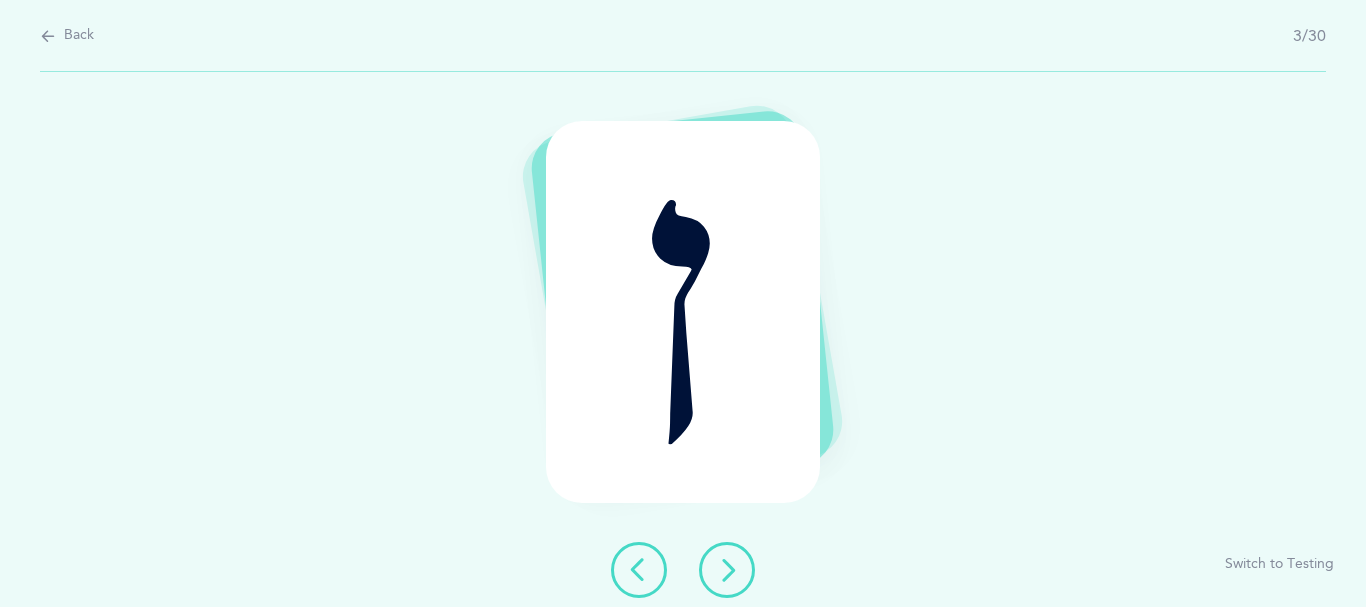 click at bounding box center [727, 570] 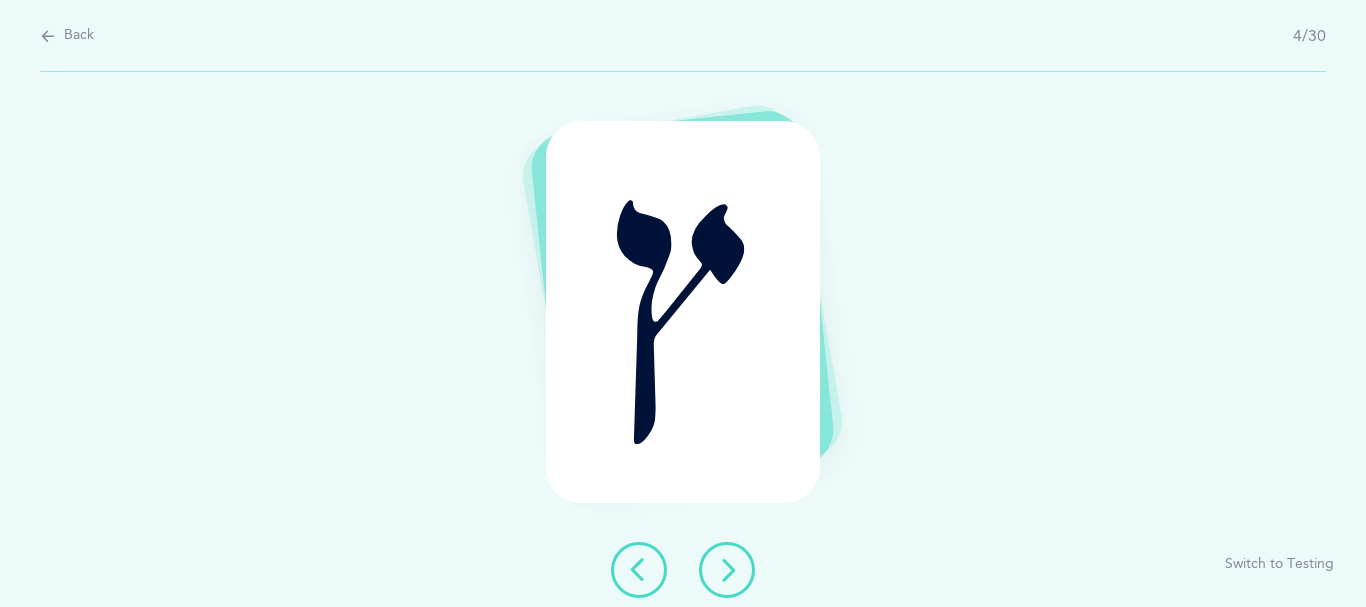 click at bounding box center [727, 570] 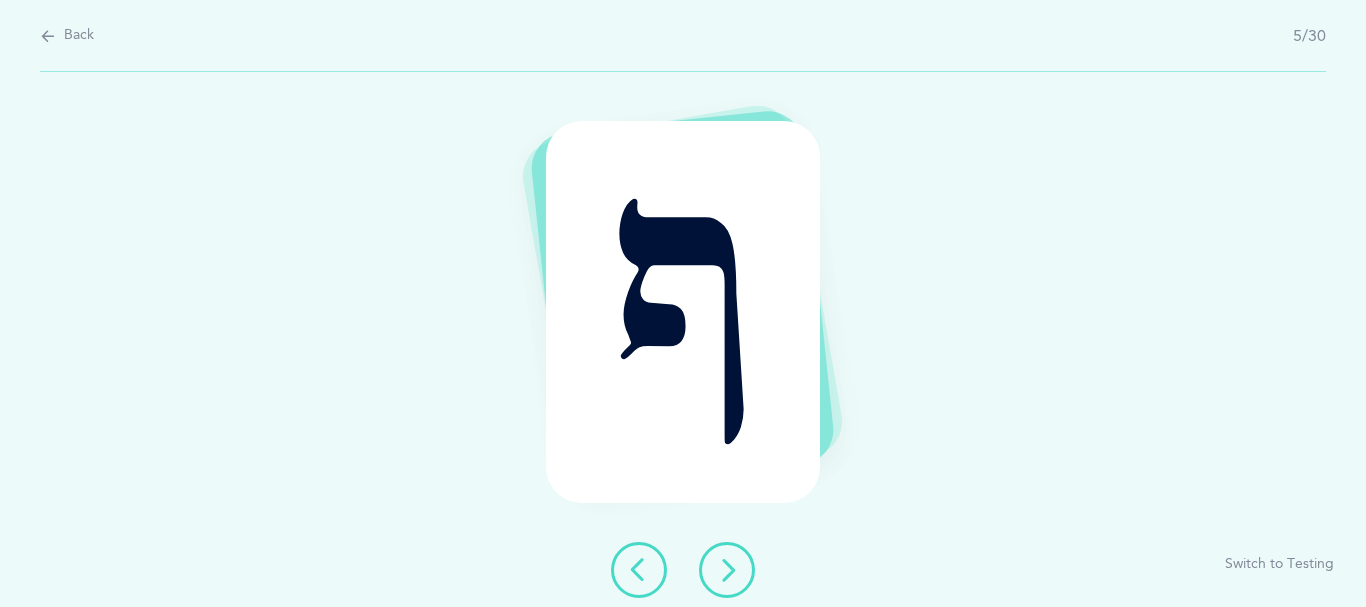 click at bounding box center (727, 570) 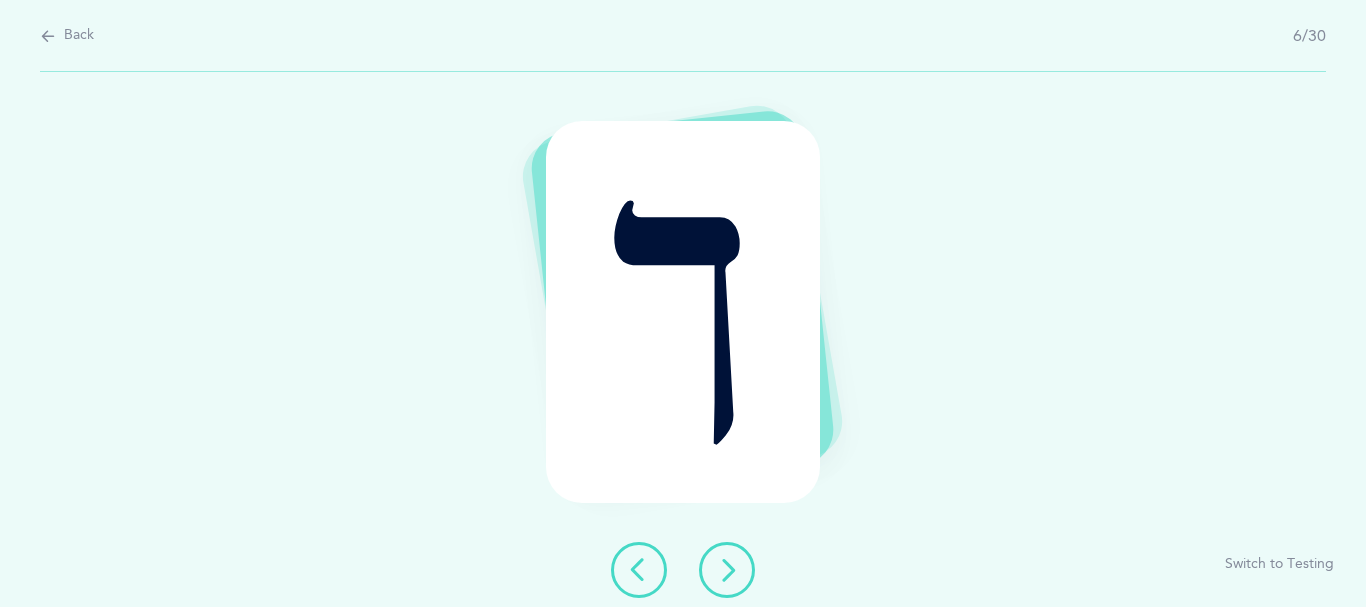 click at bounding box center [727, 570] 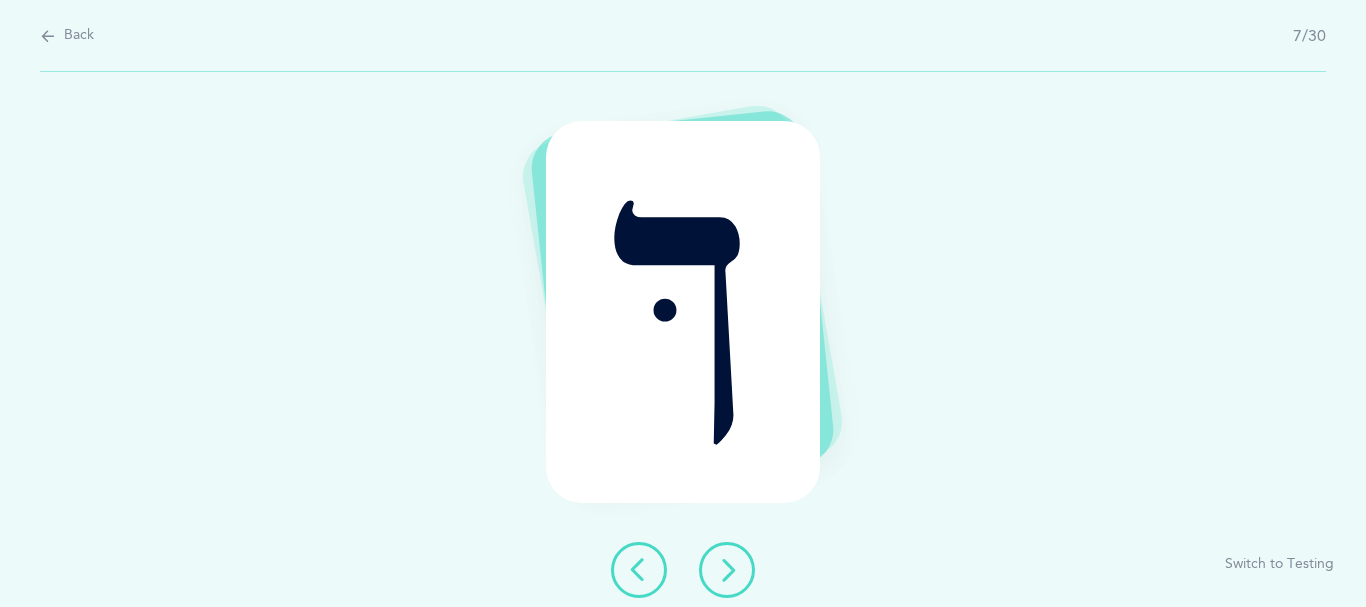 click at bounding box center [727, 570] 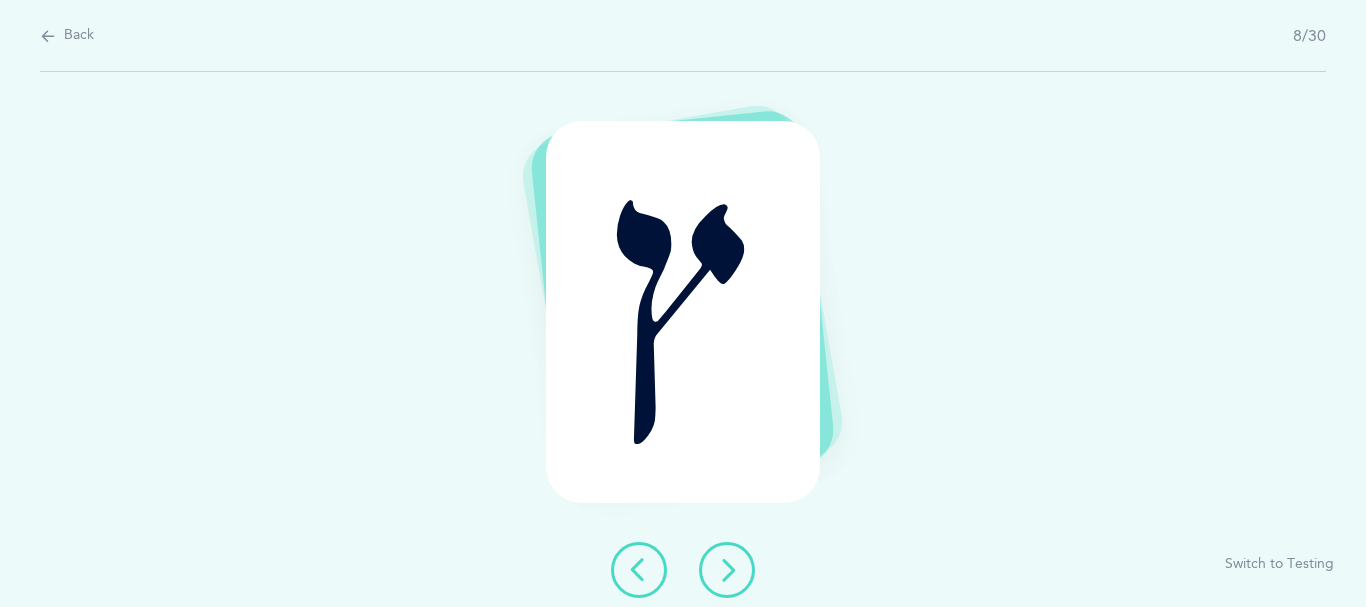 click at bounding box center [727, 570] 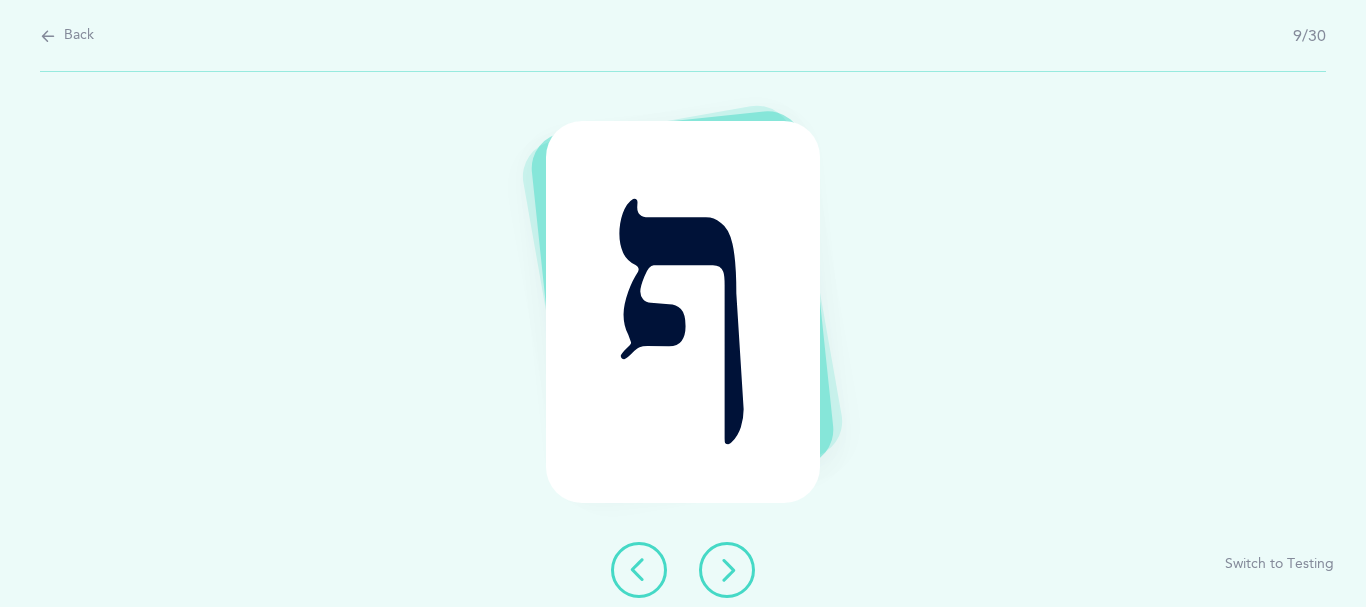 click at bounding box center (727, 570) 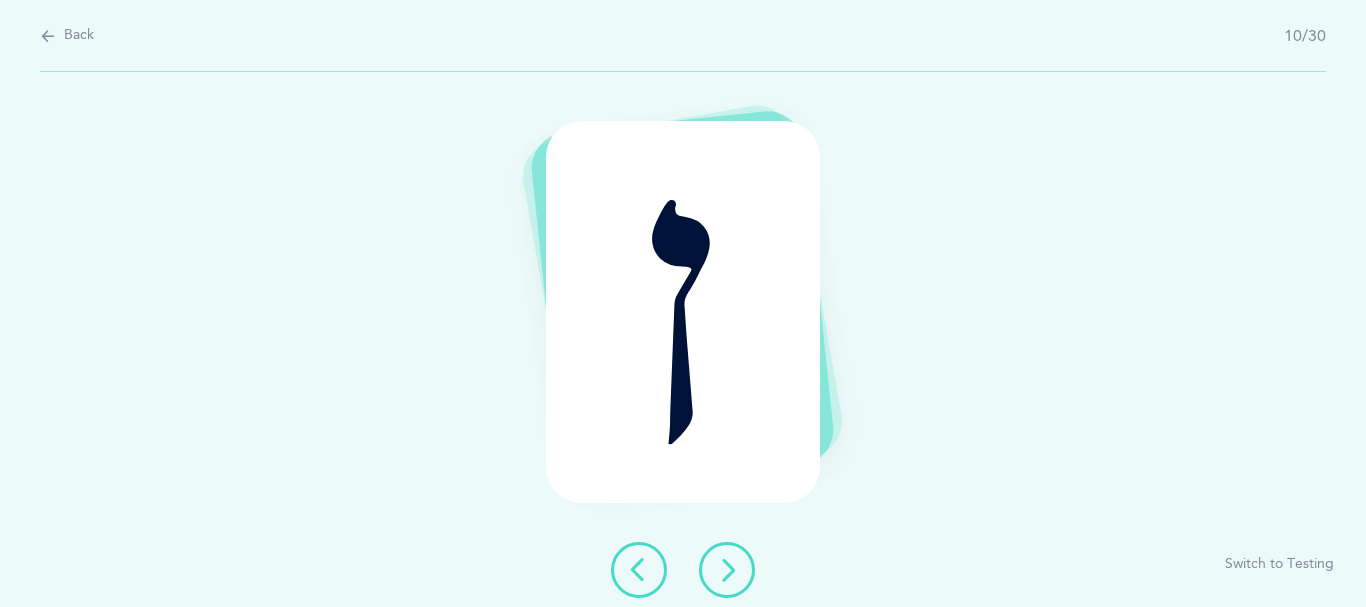 click at bounding box center (727, 570) 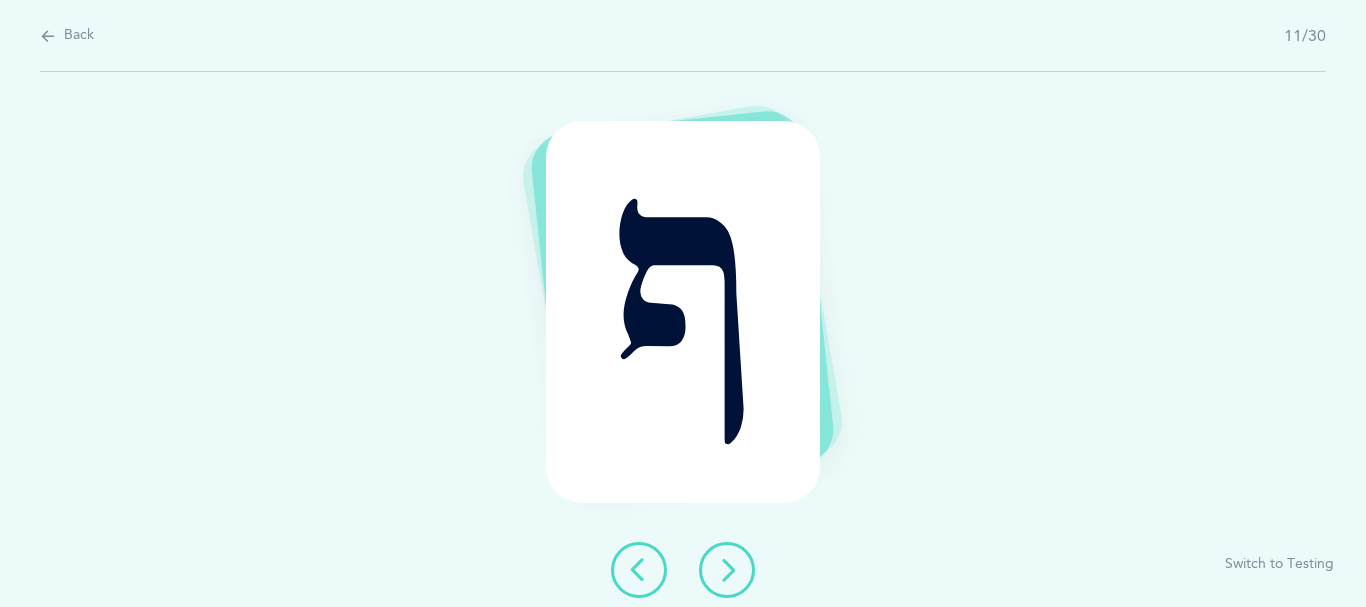 click at bounding box center [727, 570] 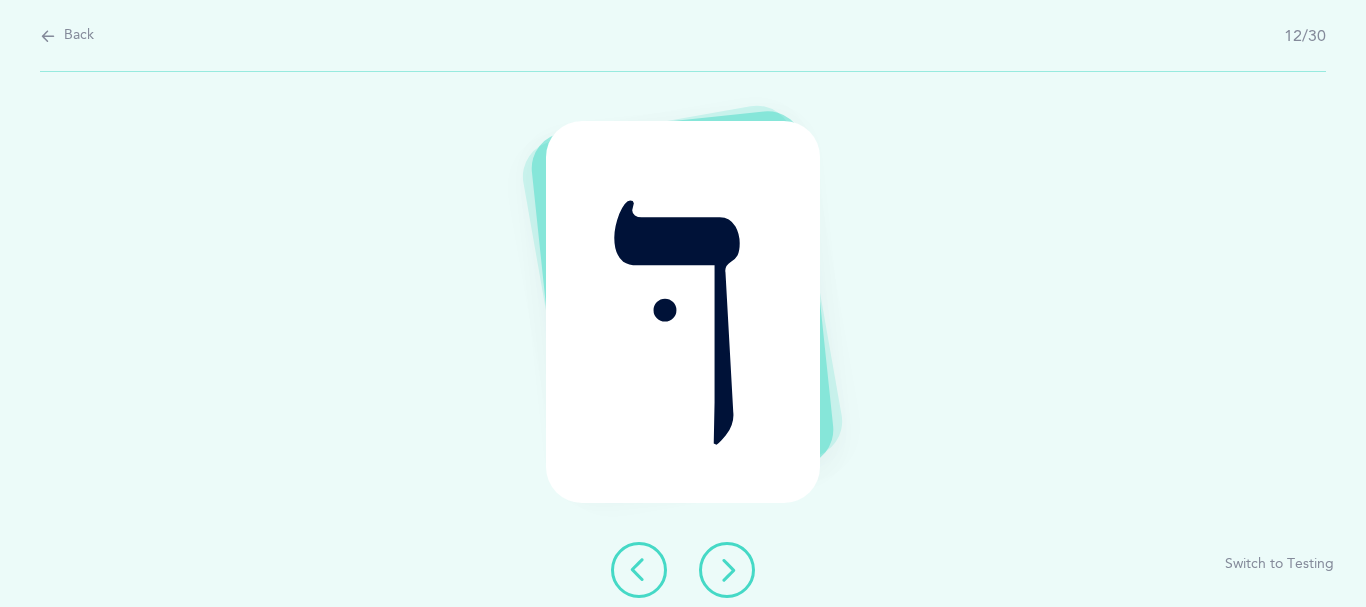 click at bounding box center [727, 570] 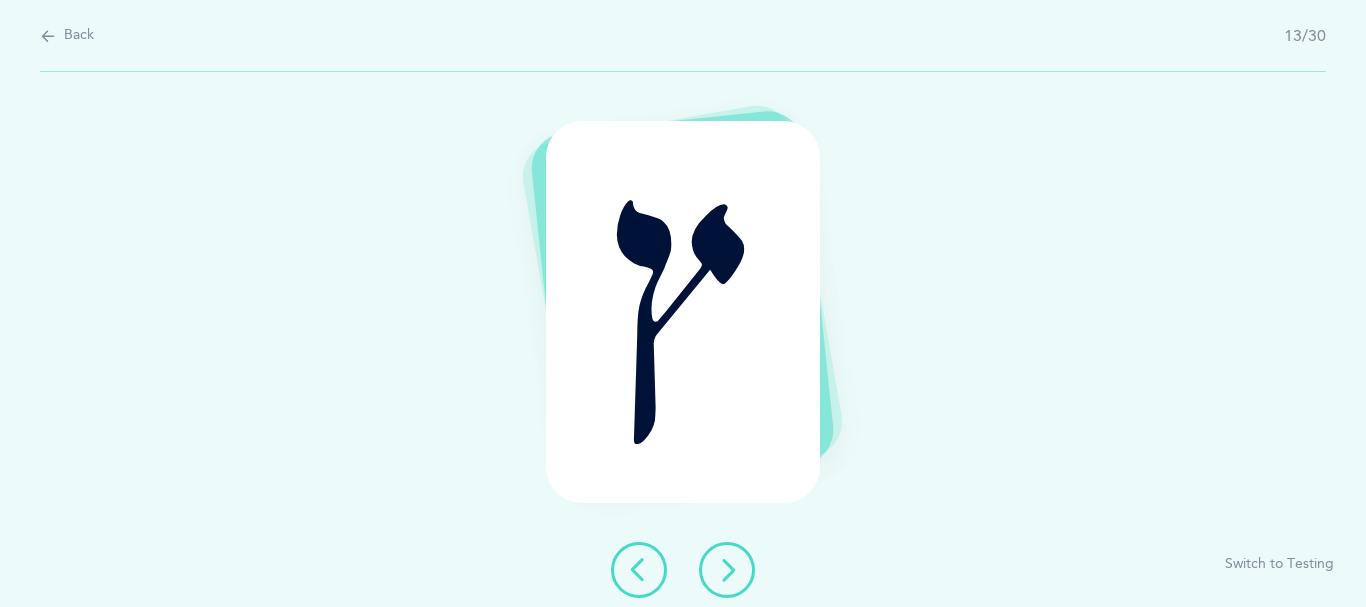 click at bounding box center [727, 570] 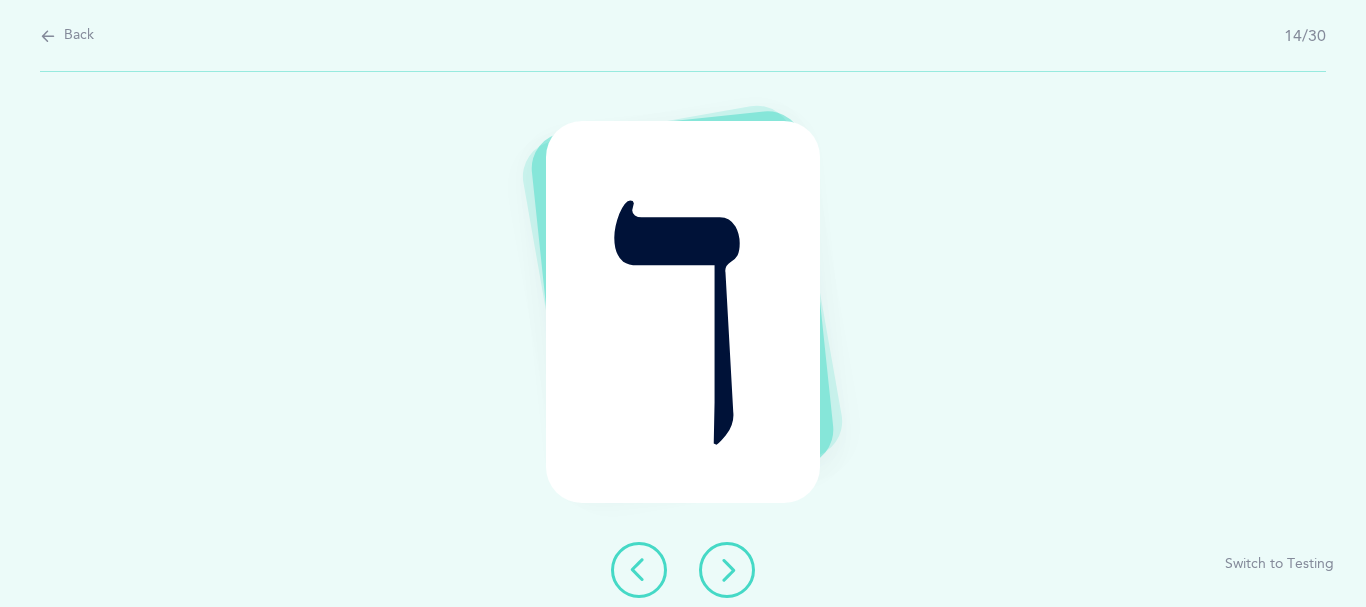 click at bounding box center (727, 570) 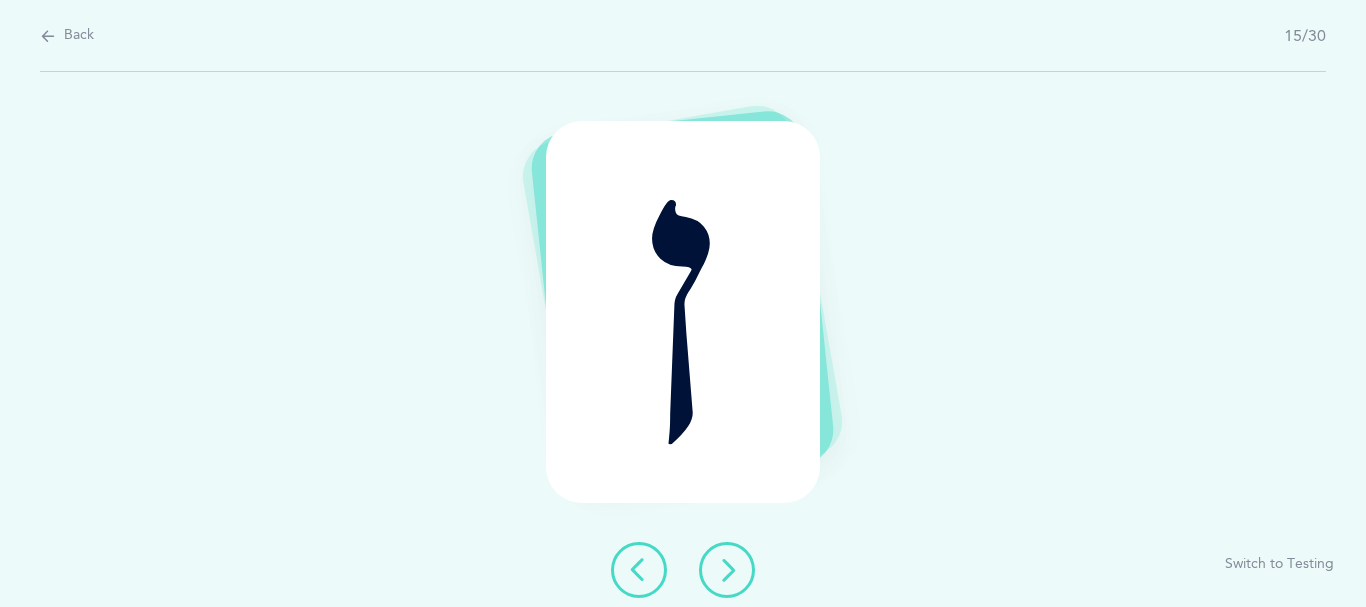 click at bounding box center [727, 570] 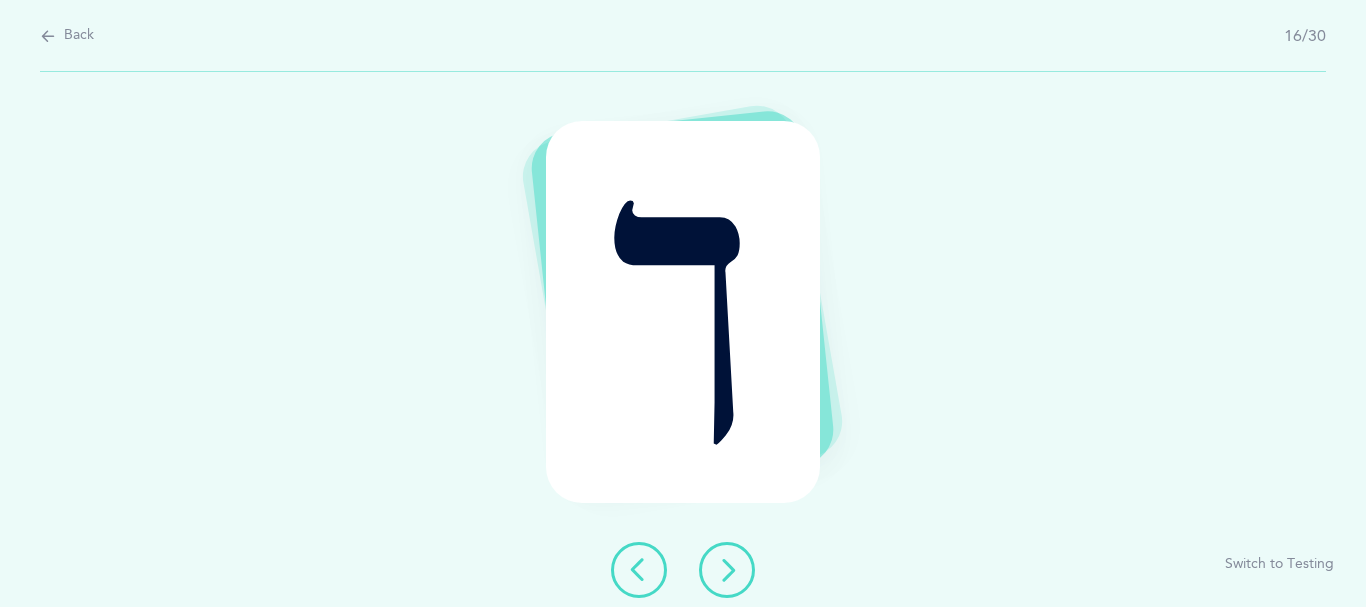 click at bounding box center (727, 570) 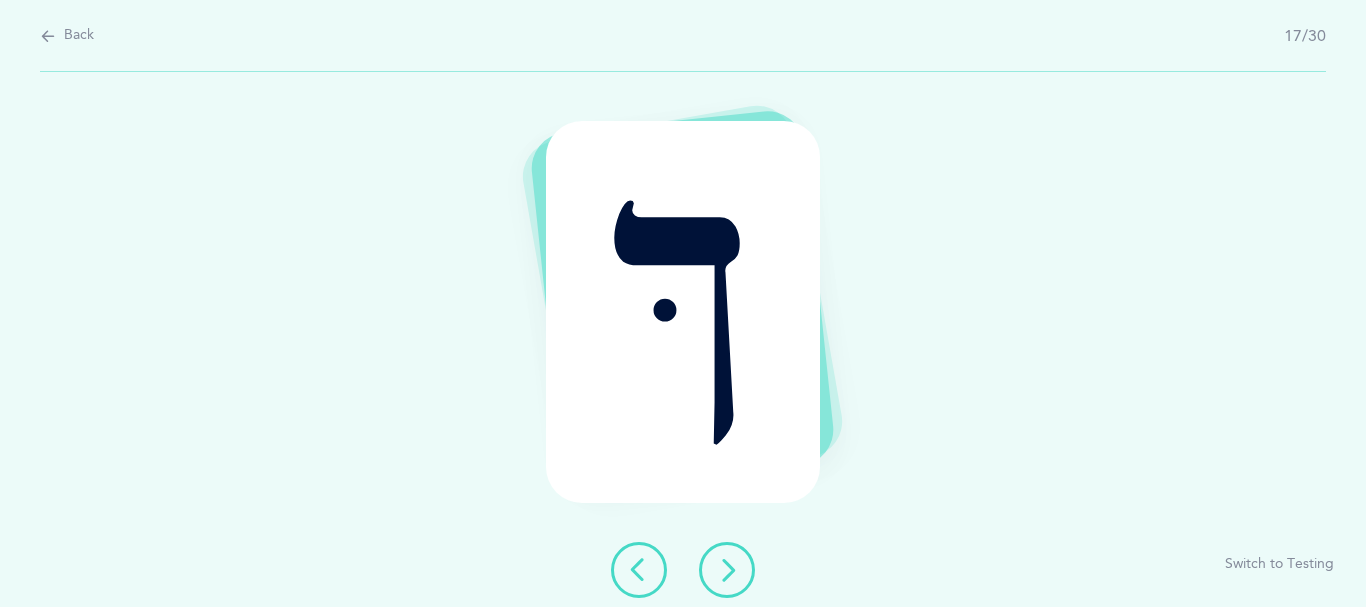 click at bounding box center [727, 570] 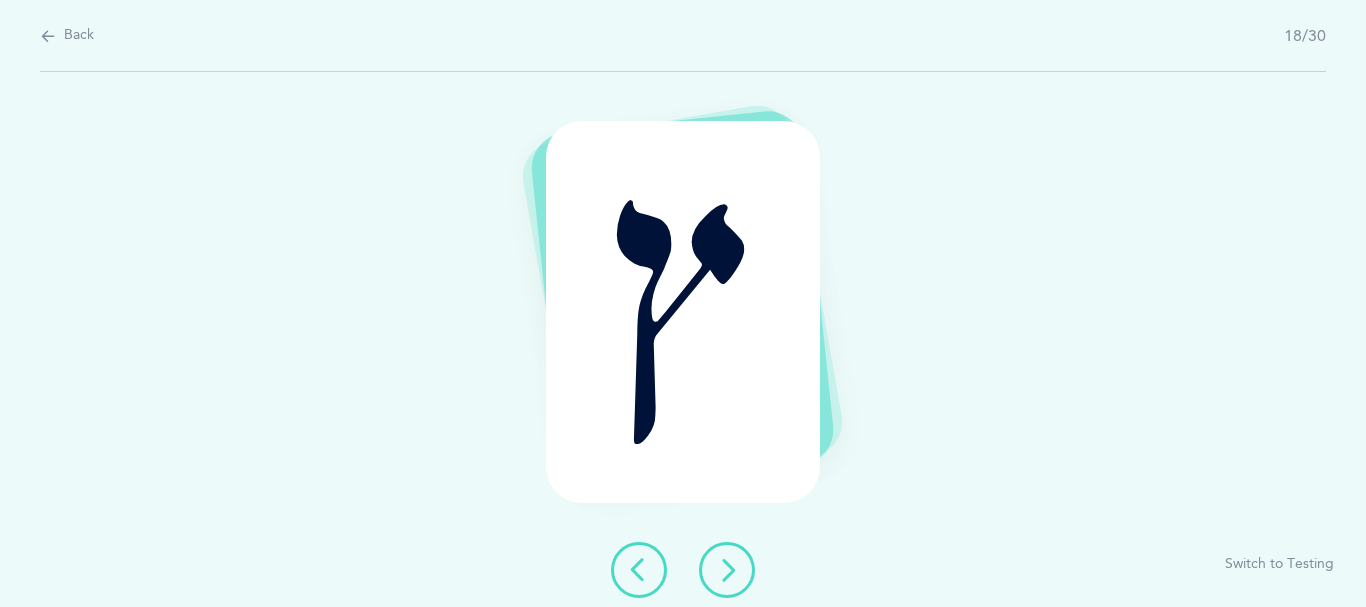 click at bounding box center [727, 570] 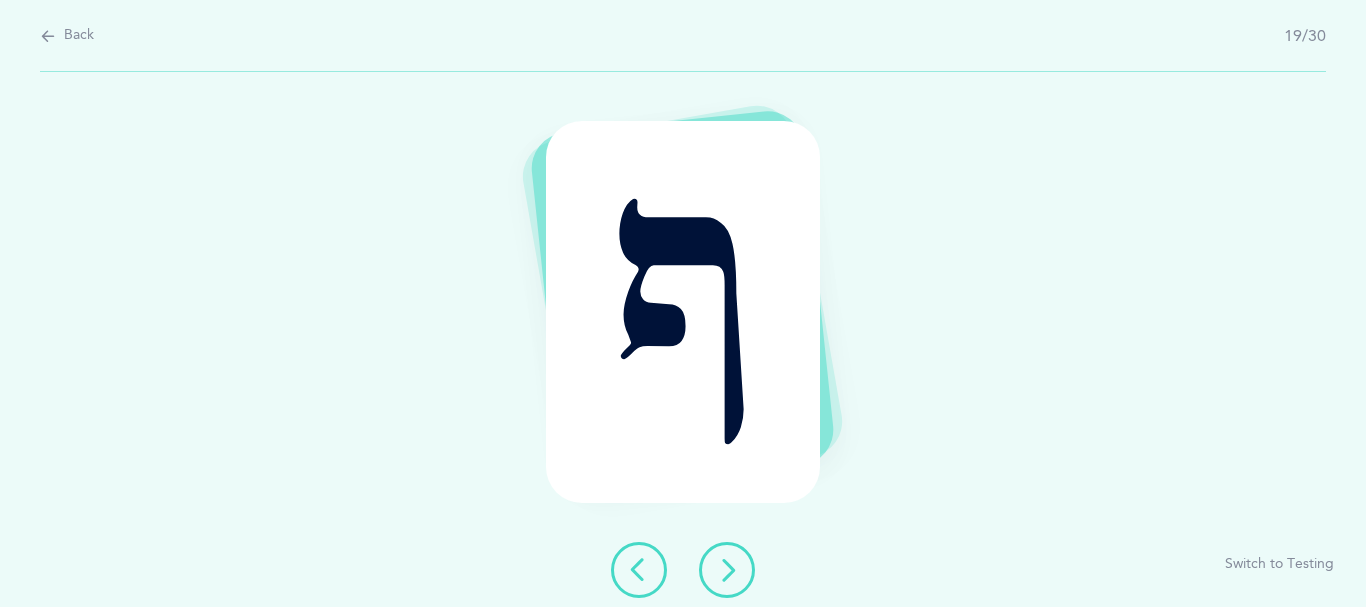 click at bounding box center (727, 570) 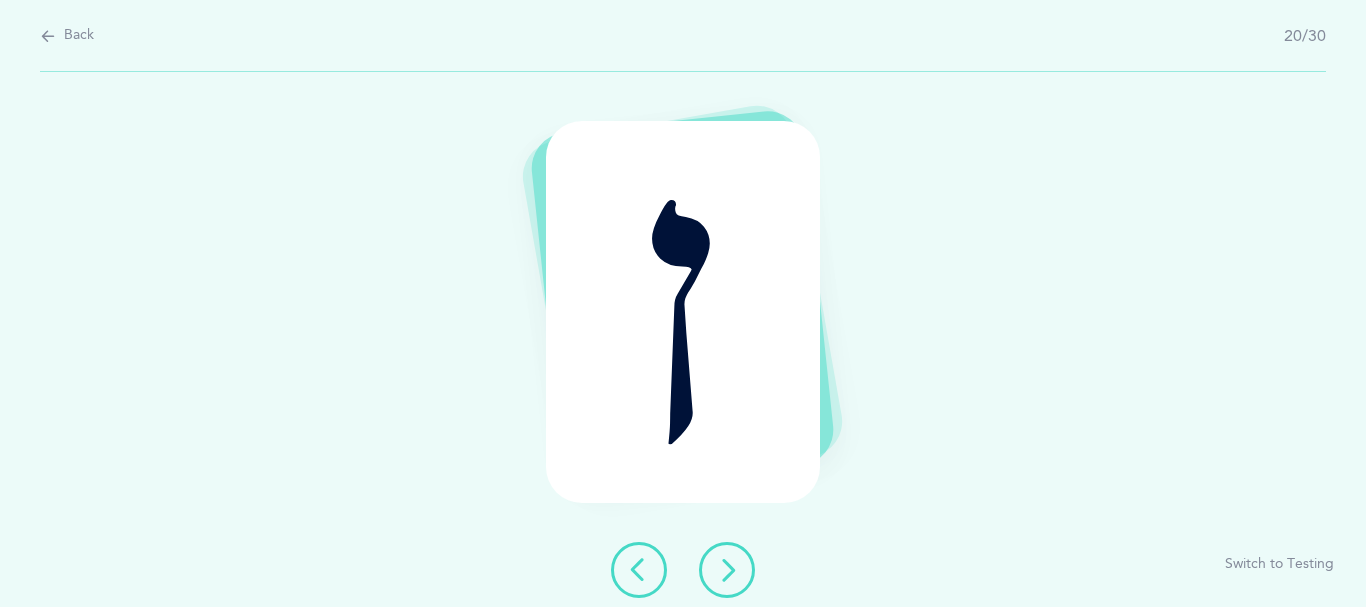 click at bounding box center (727, 570) 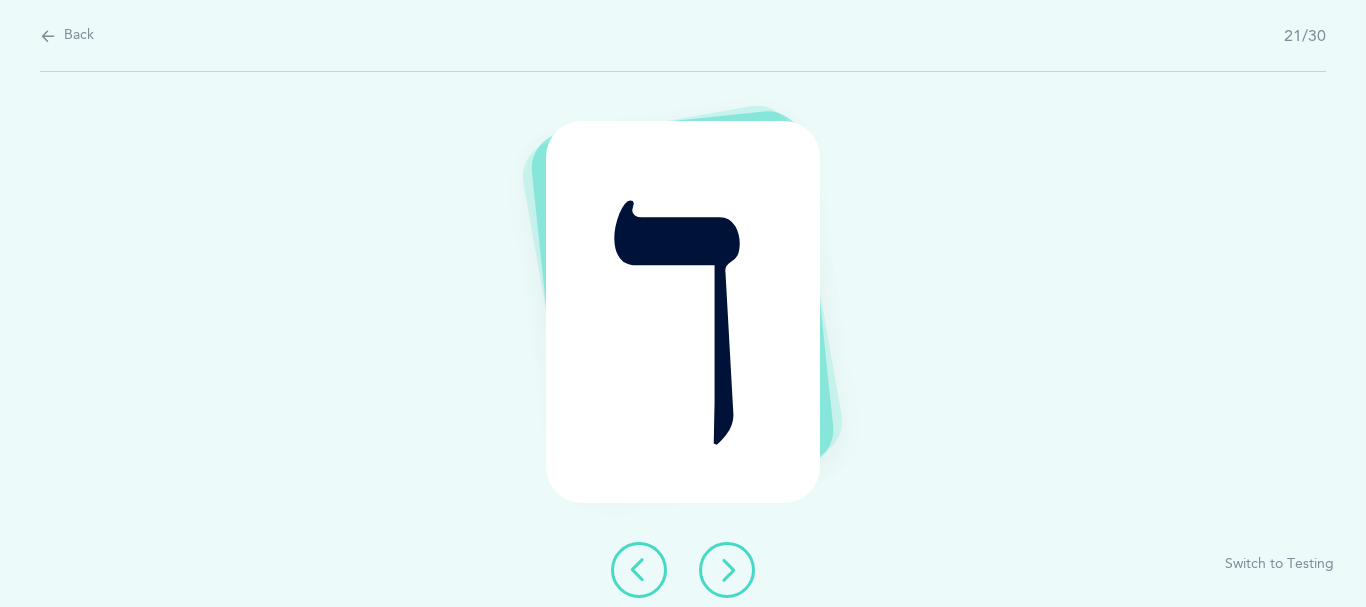 click at bounding box center [727, 570] 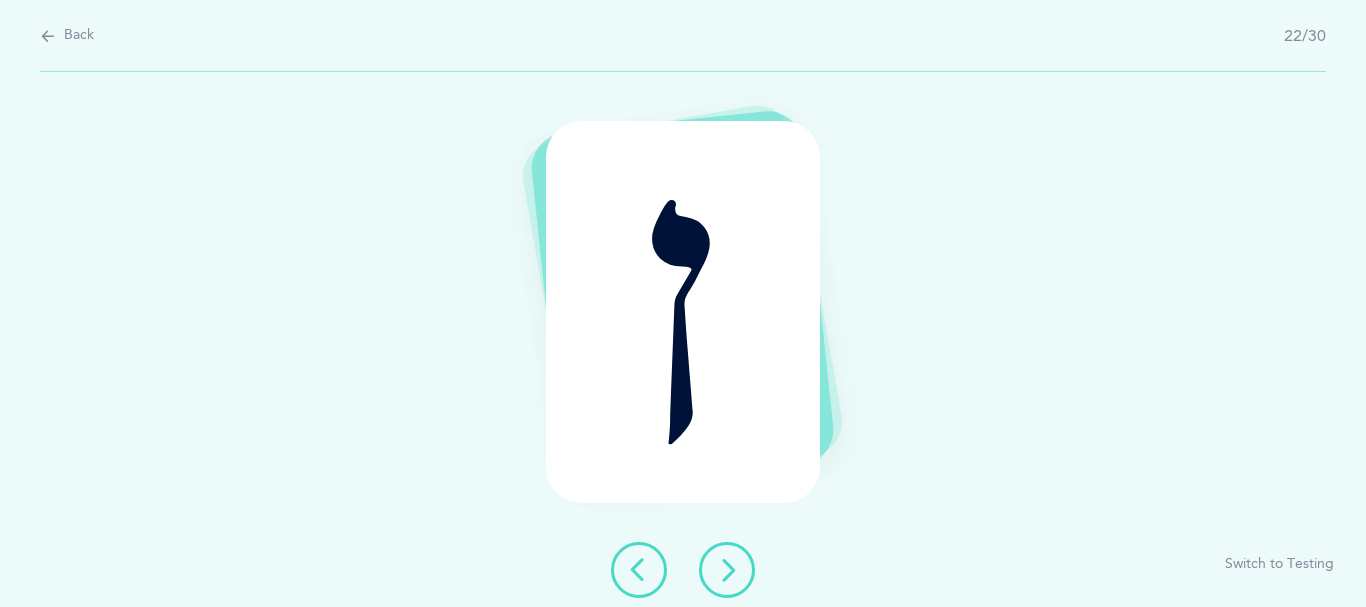 click at bounding box center (727, 570) 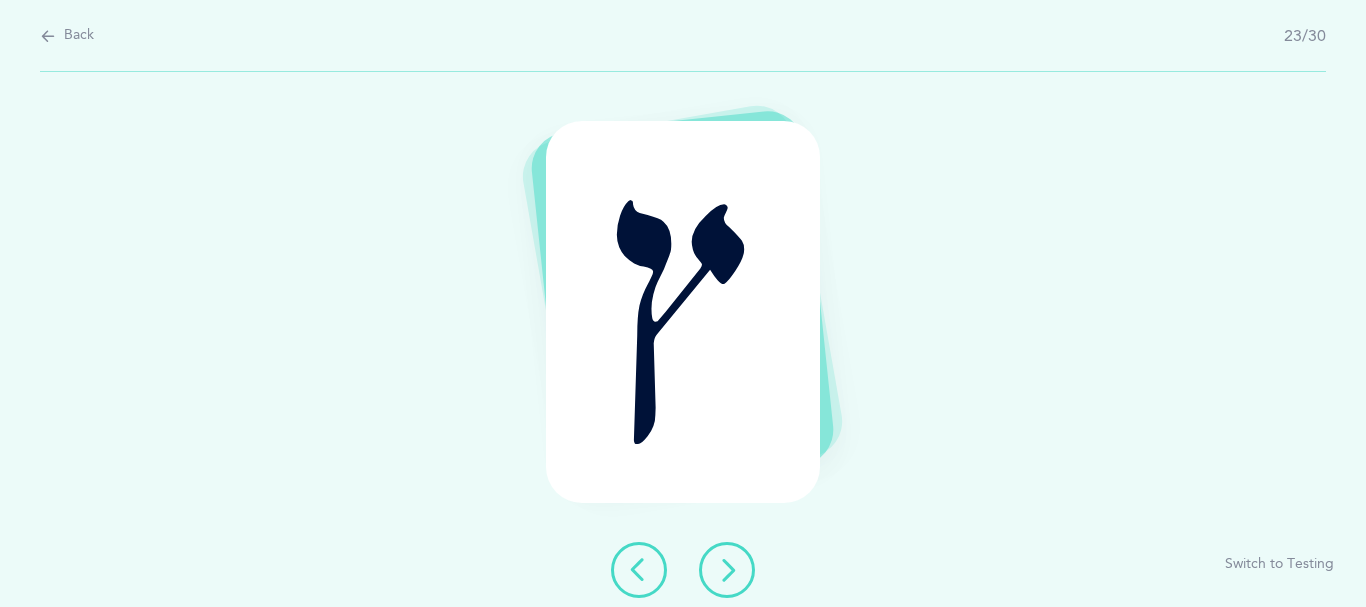 click at bounding box center (727, 570) 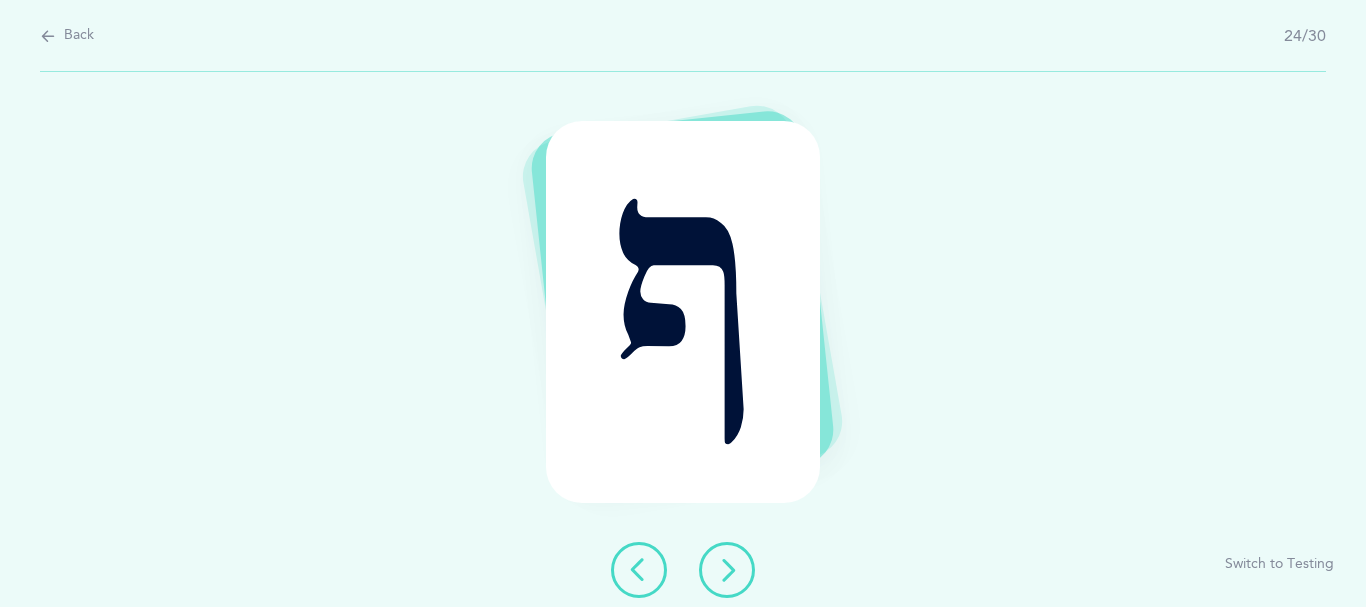 click at bounding box center [727, 570] 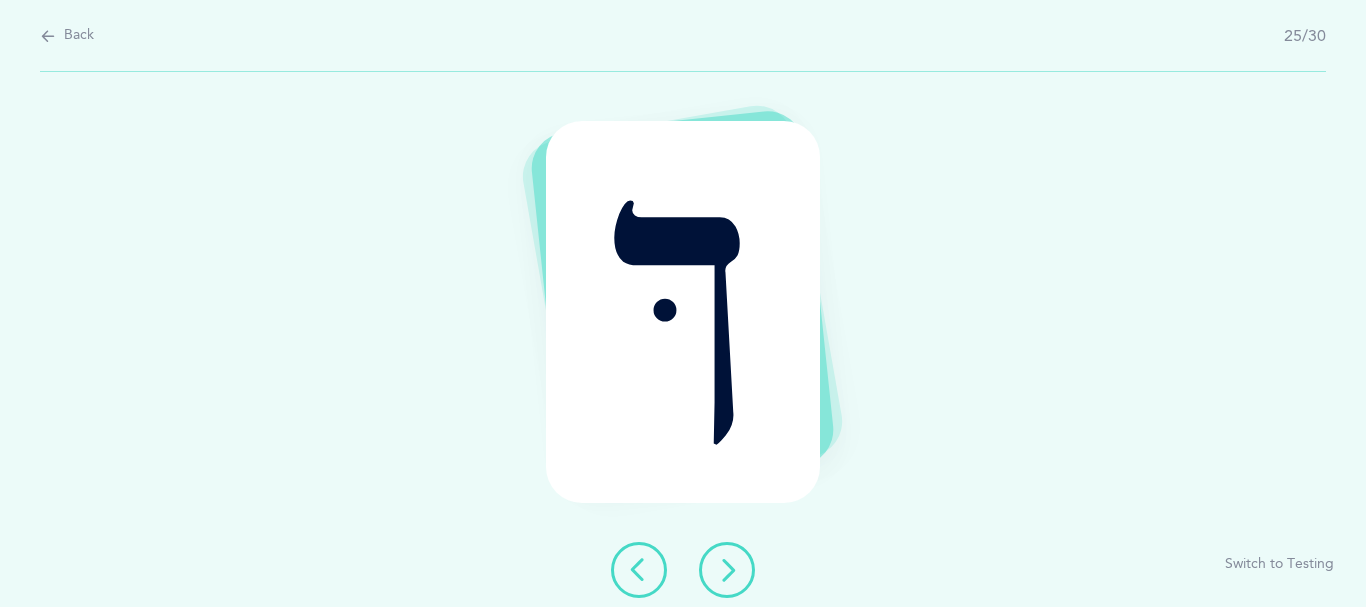 click at bounding box center [727, 570] 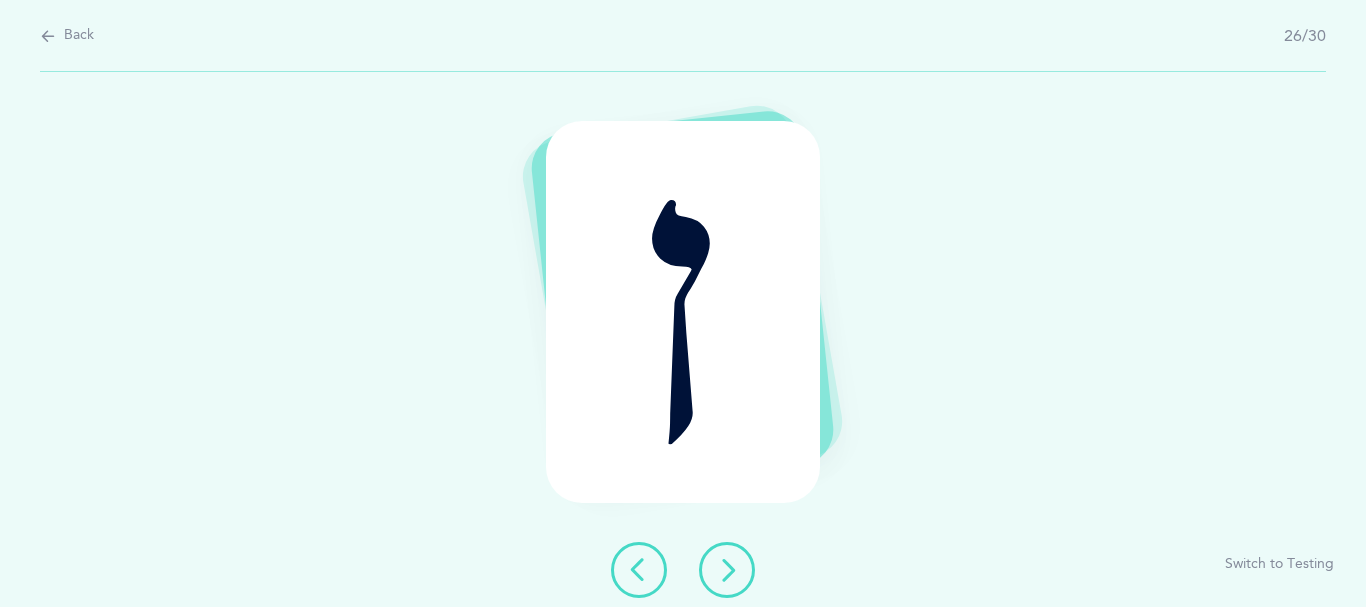 click at bounding box center [727, 570] 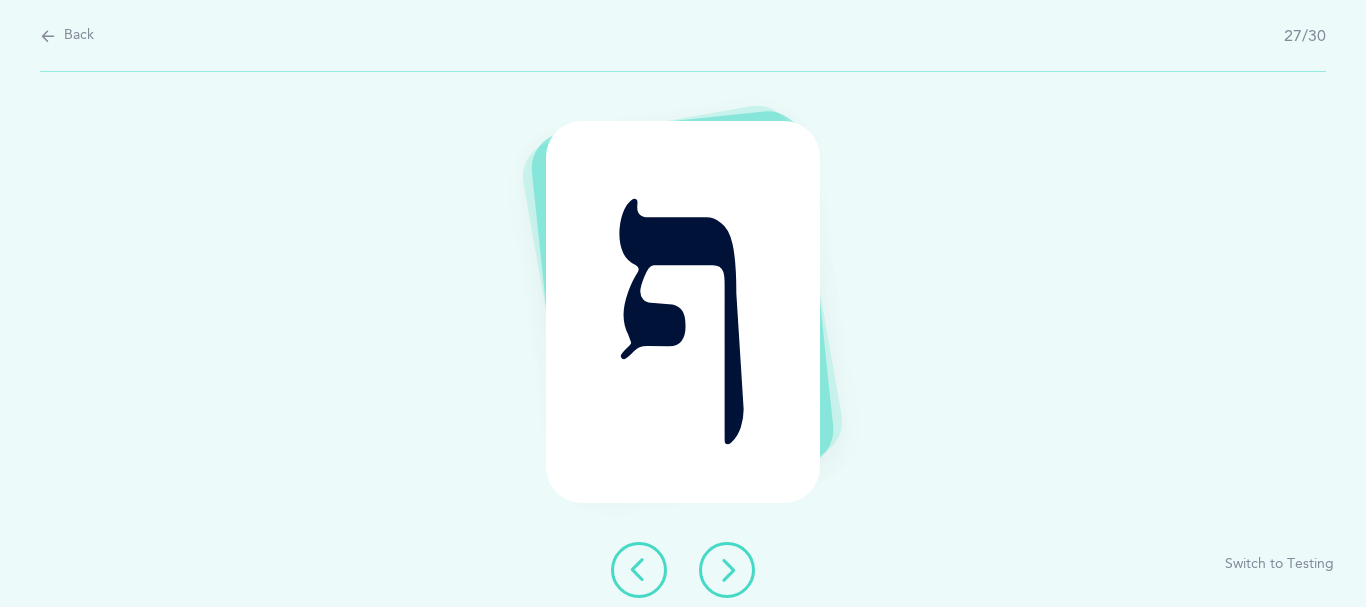 click at bounding box center [727, 570] 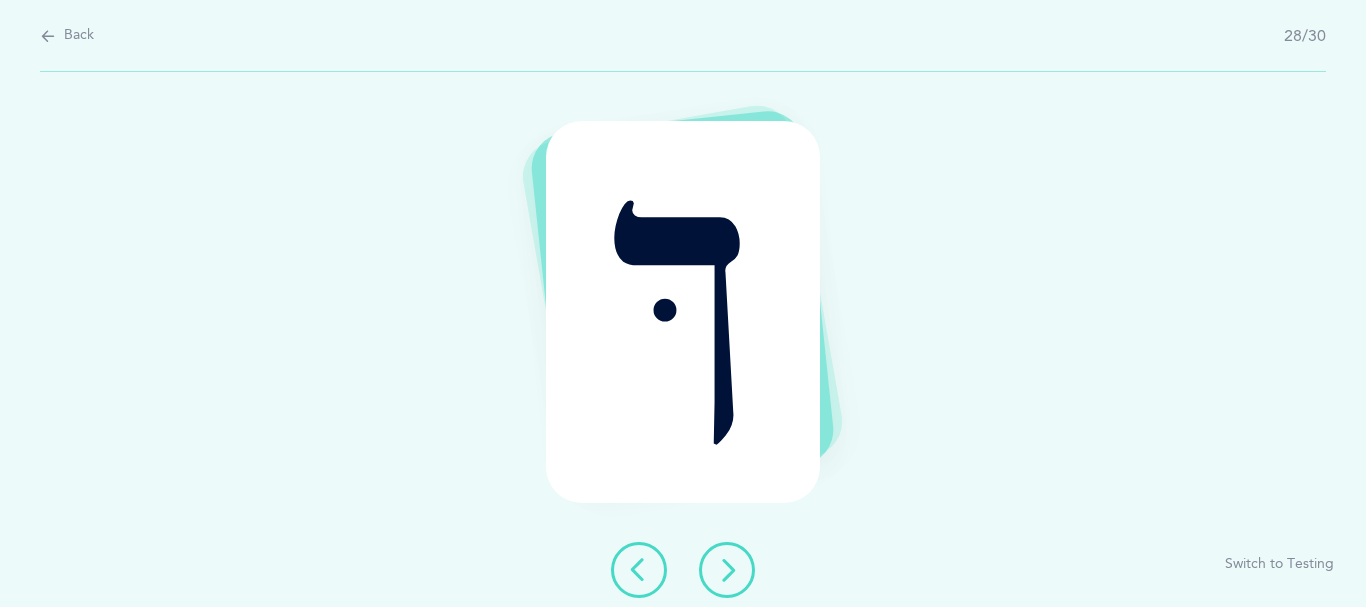 click at bounding box center (727, 570) 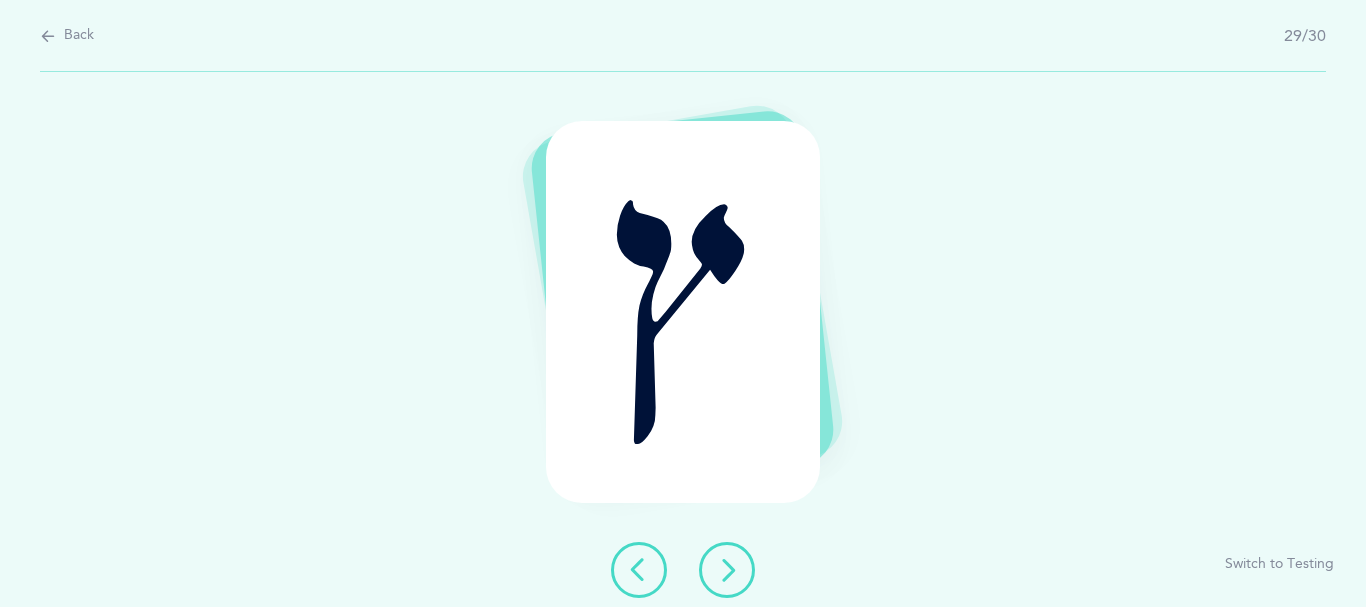click at bounding box center (727, 570) 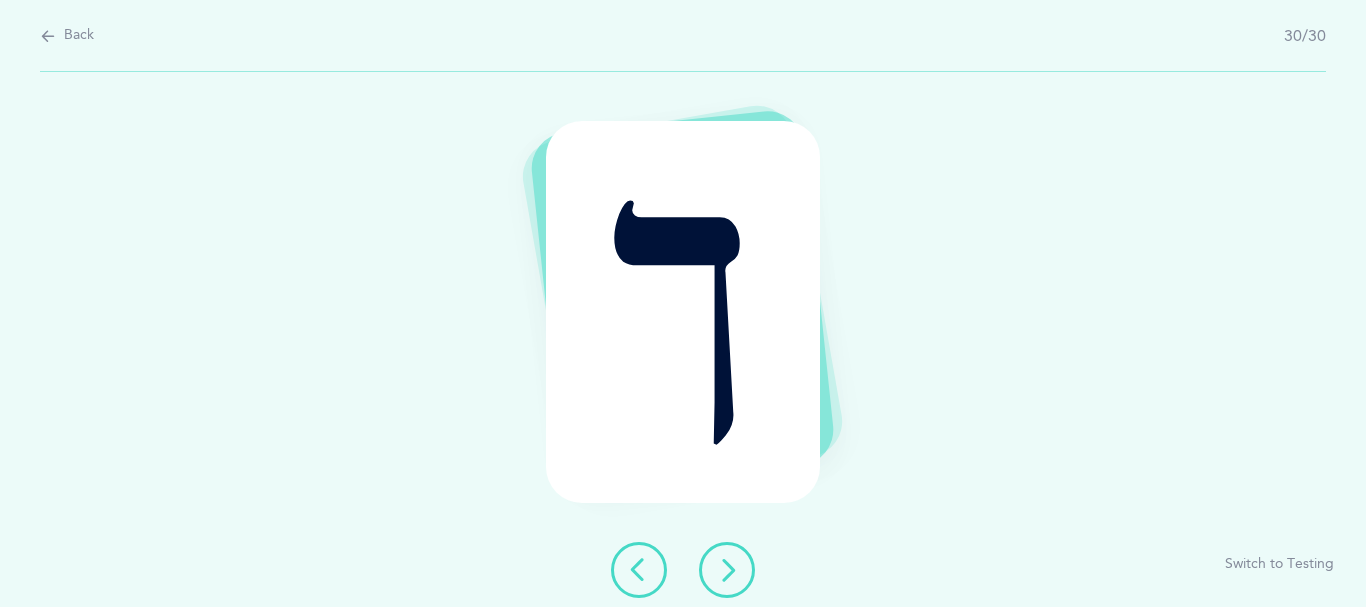 click at bounding box center [727, 570] 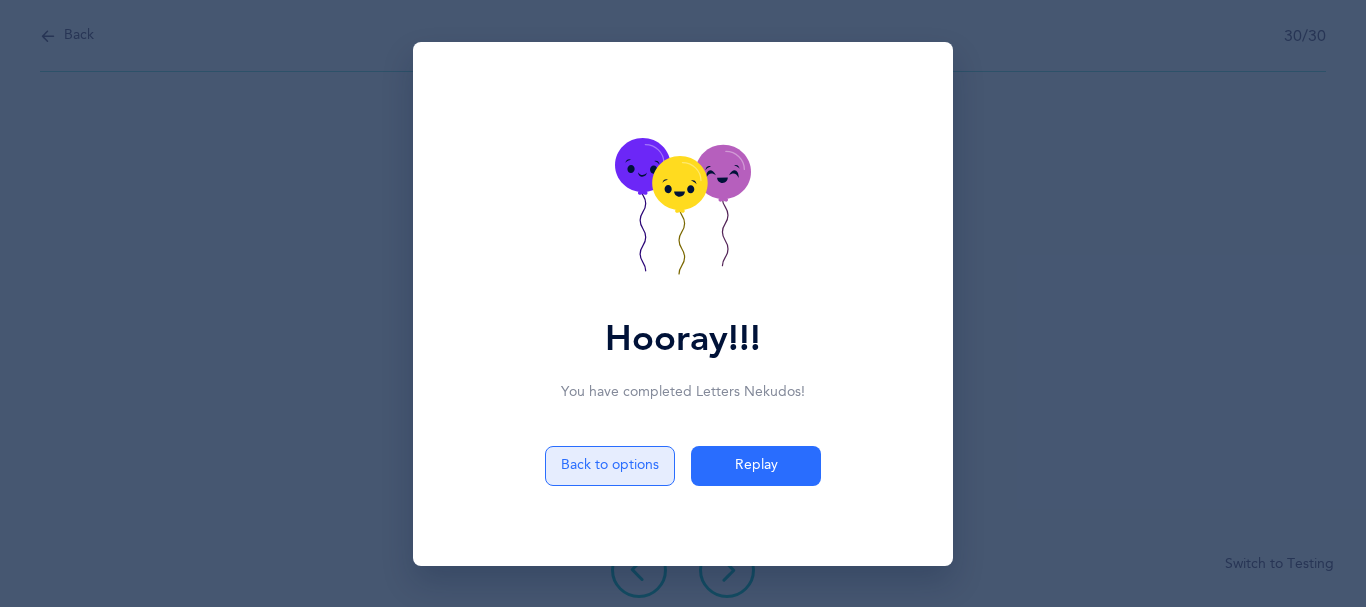 click on "Back to options" at bounding box center (610, 466) 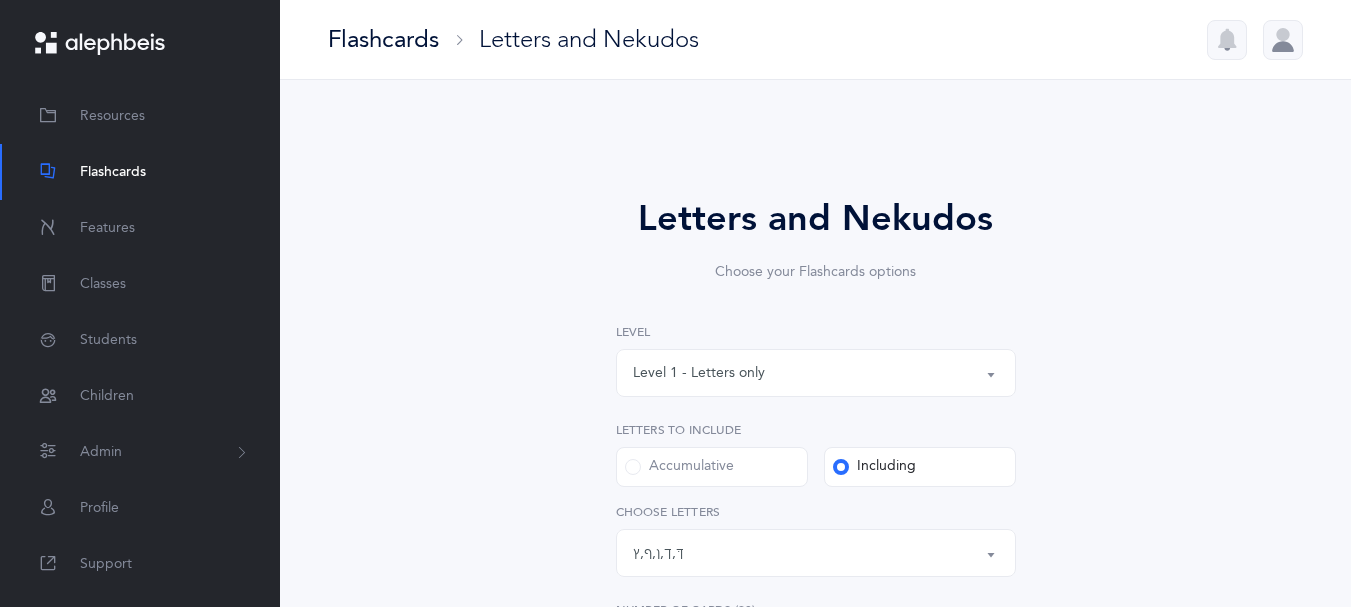 scroll, scrollTop: 258, scrollLeft: 0, axis: vertical 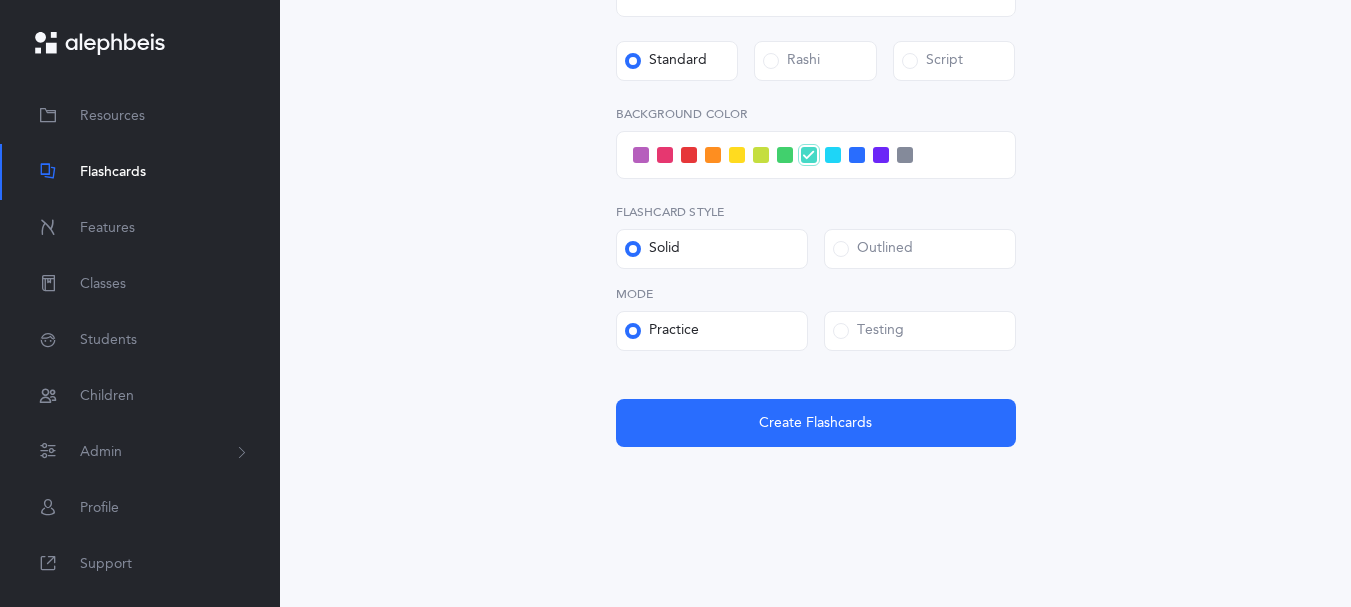 click at bounding box center (841, 331) 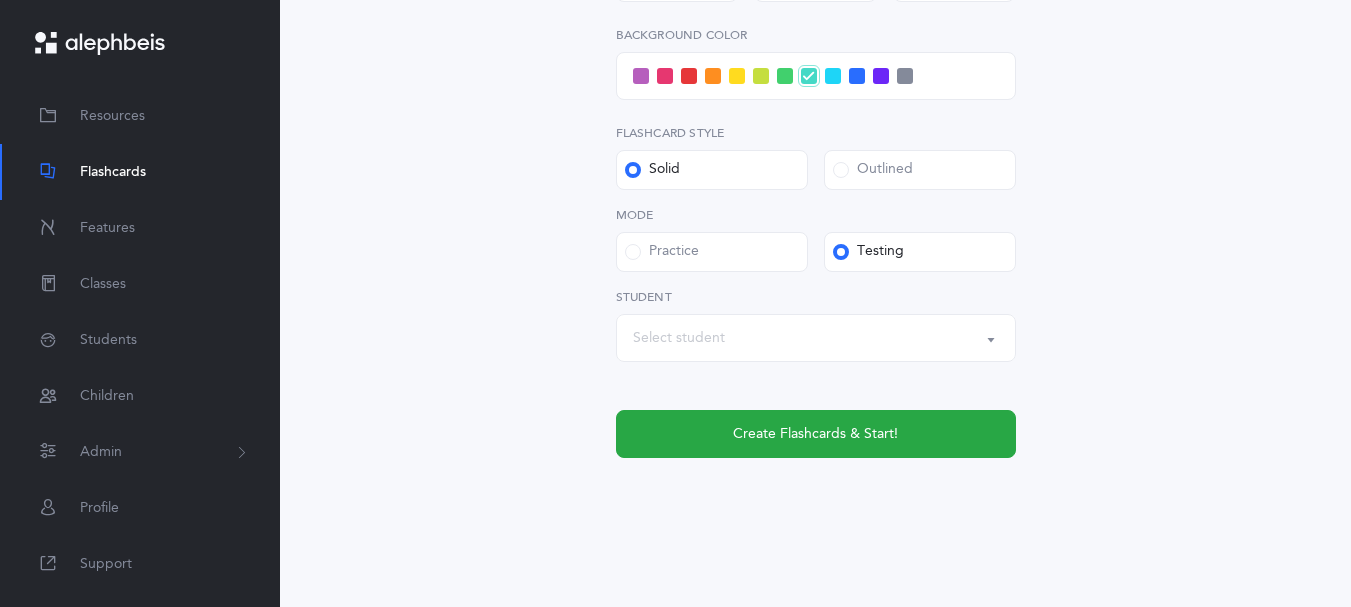 click on "Select student" at bounding box center [816, 338] 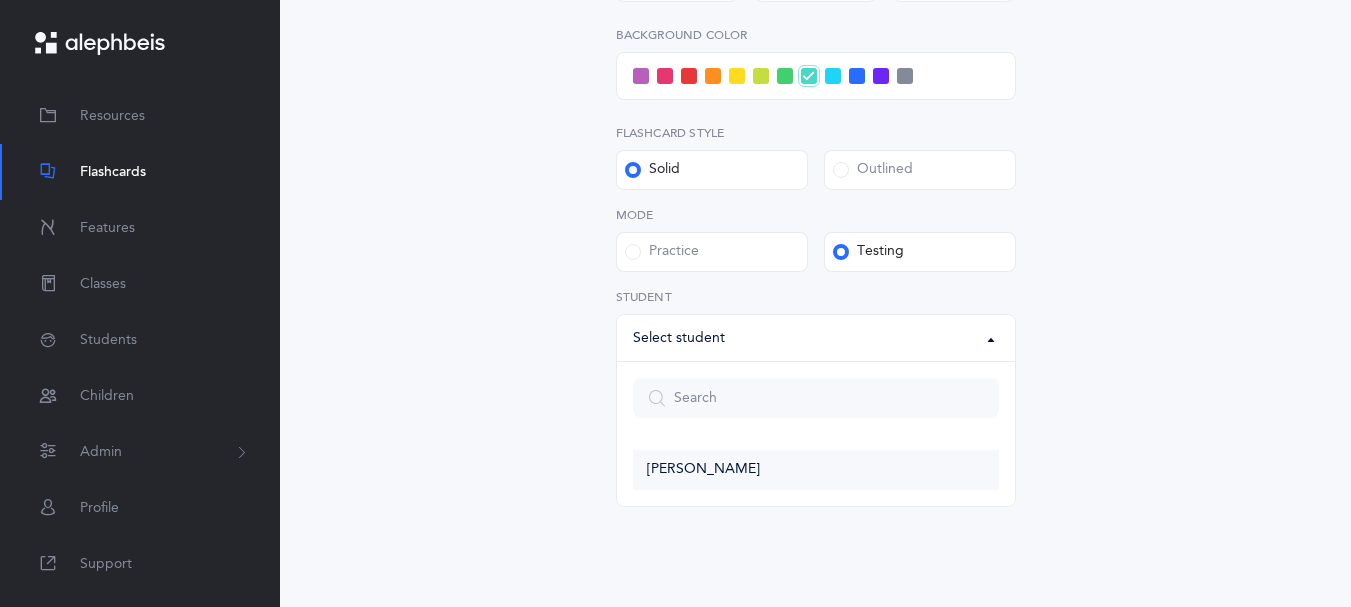 click on "Yosef Hanna" at bounding box center [703, 470] 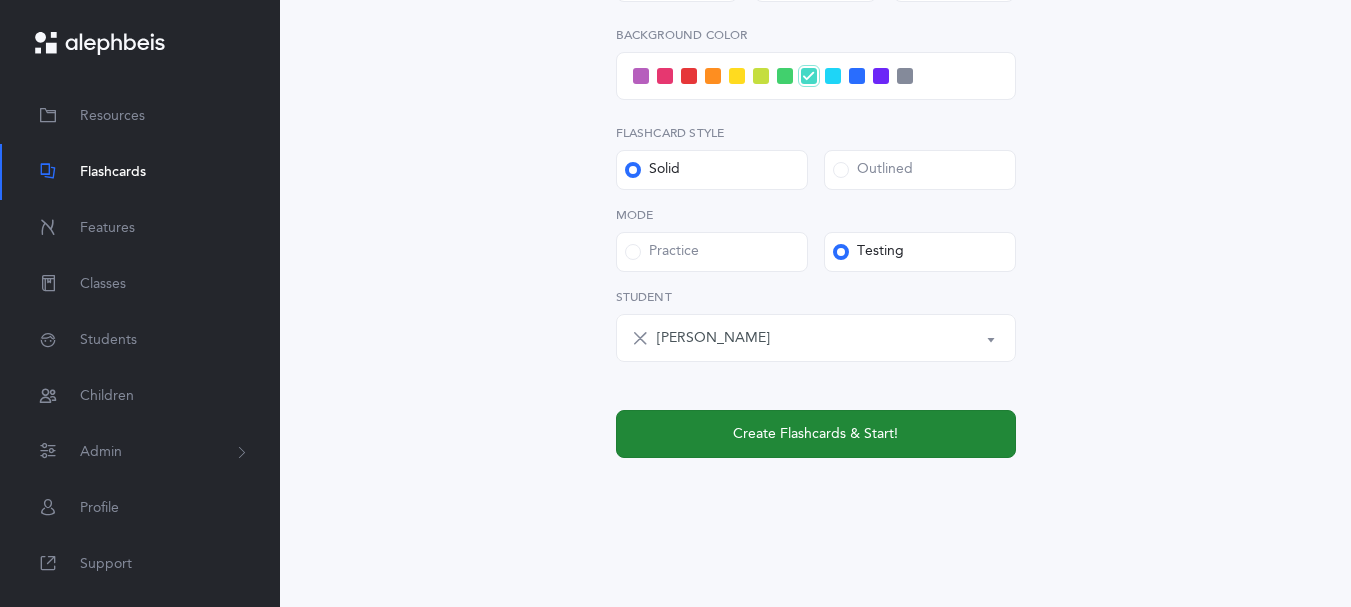 click on "Create Flashcards & Start!" at bounding box center [815, 434] 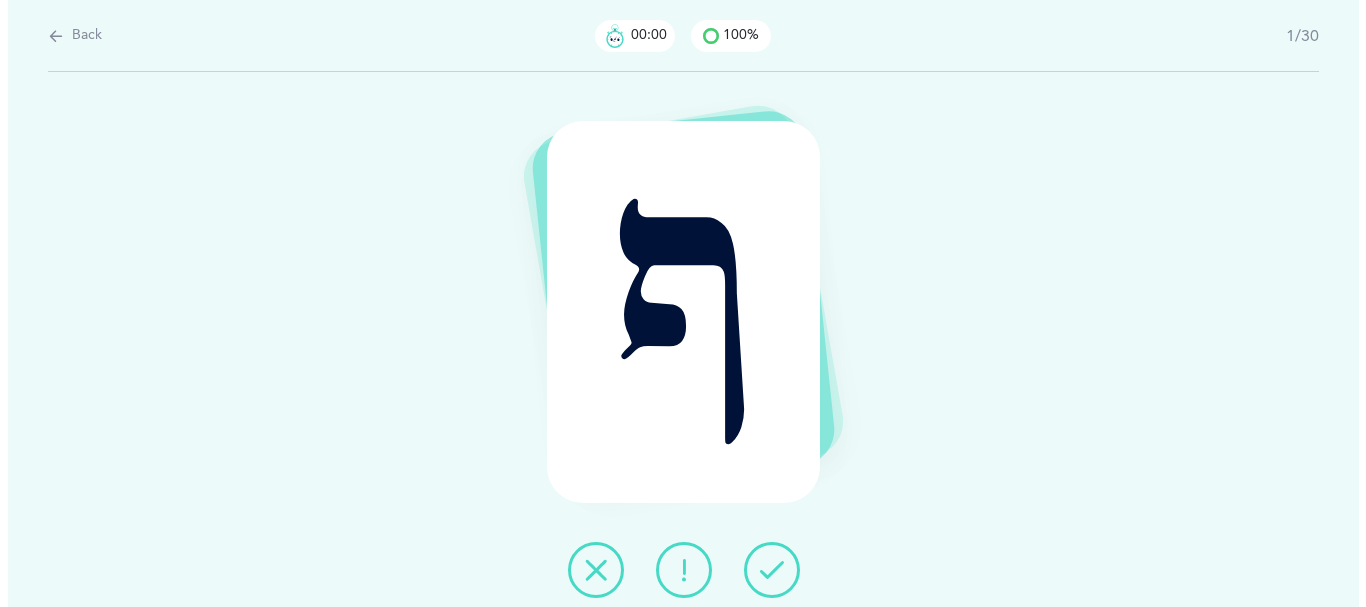 scroll, scrollTop: 0, scrollLeft: 0, axis: both 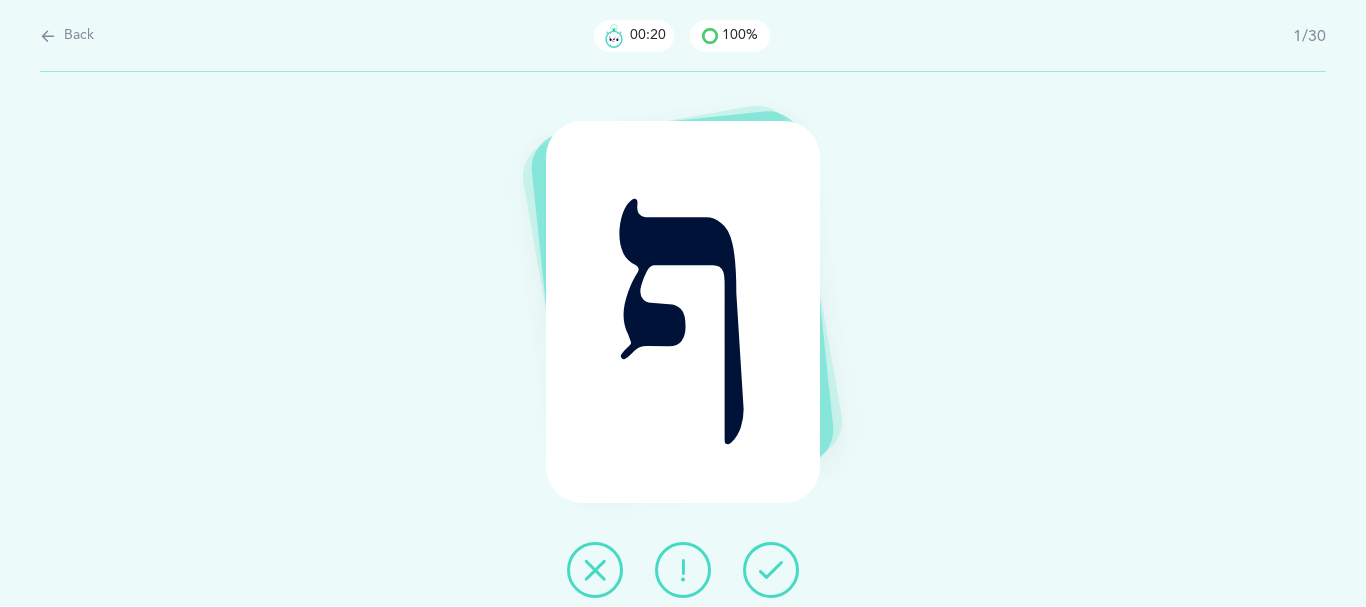 click at bounding box center [683, 570] 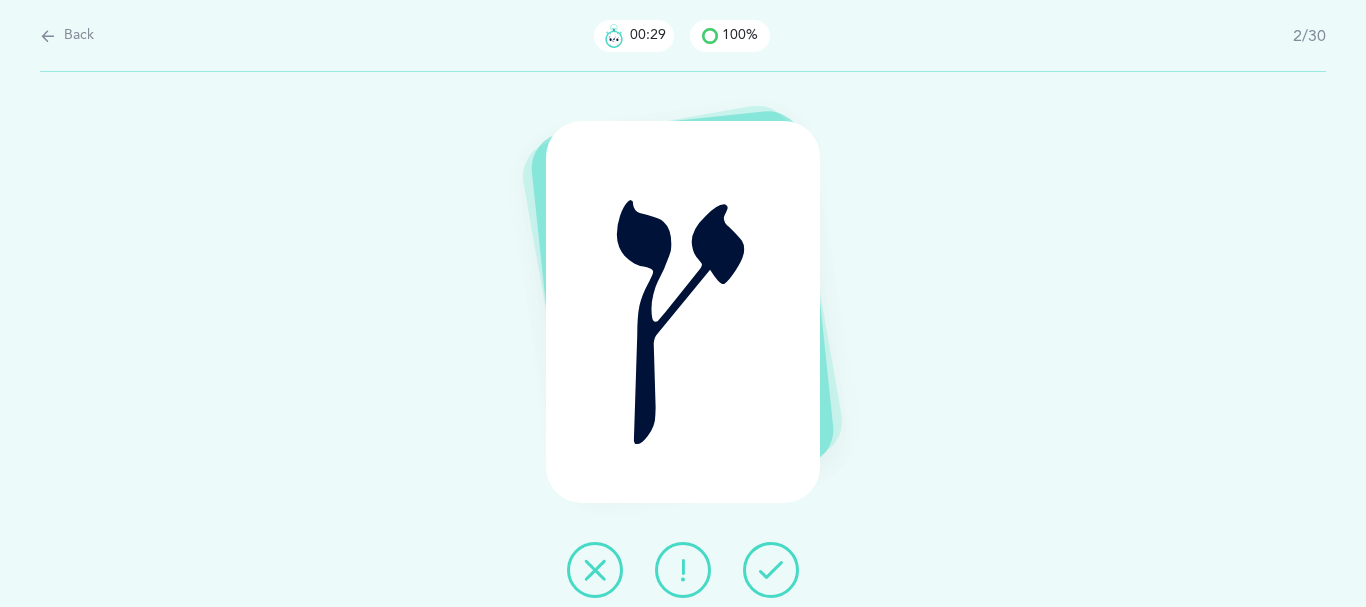 click at bounding box center [771, 570] 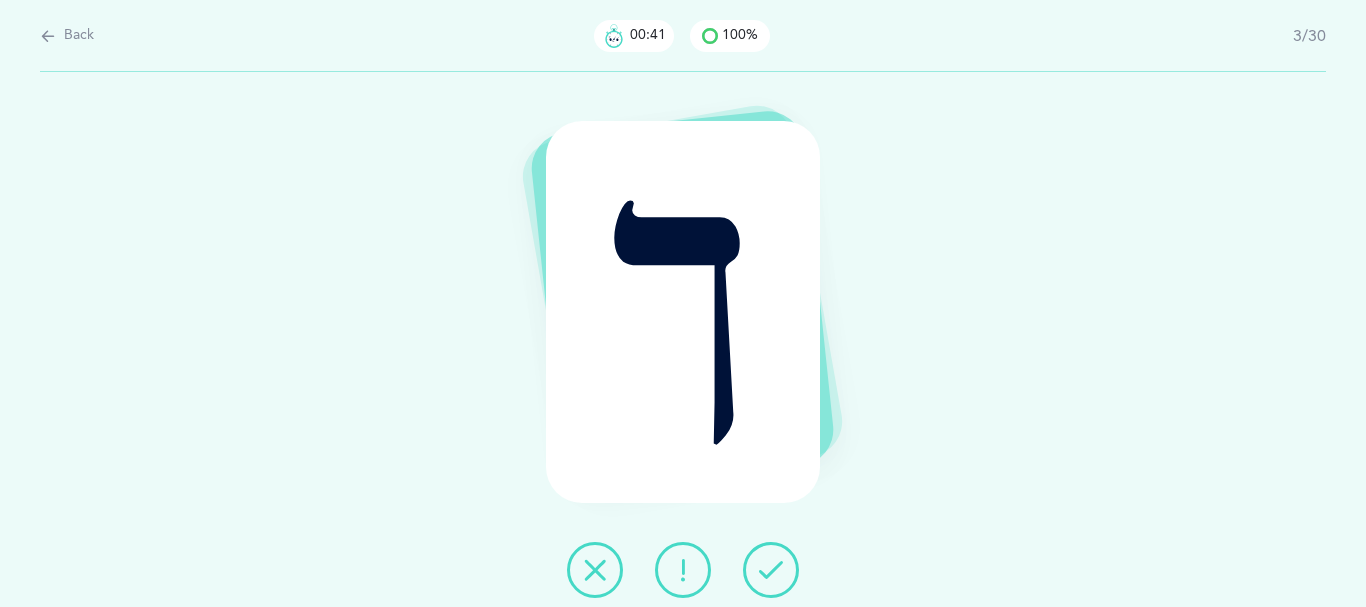 click at bounding box center (771, 570) 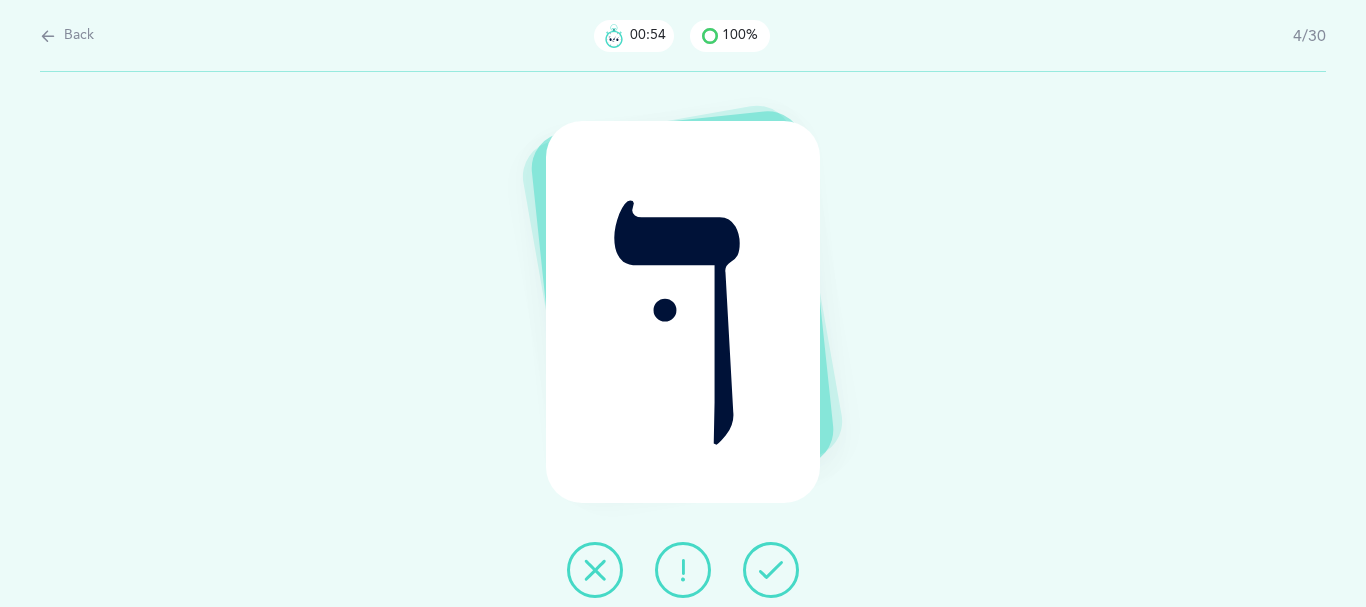 click at bounding box center [771, 570] 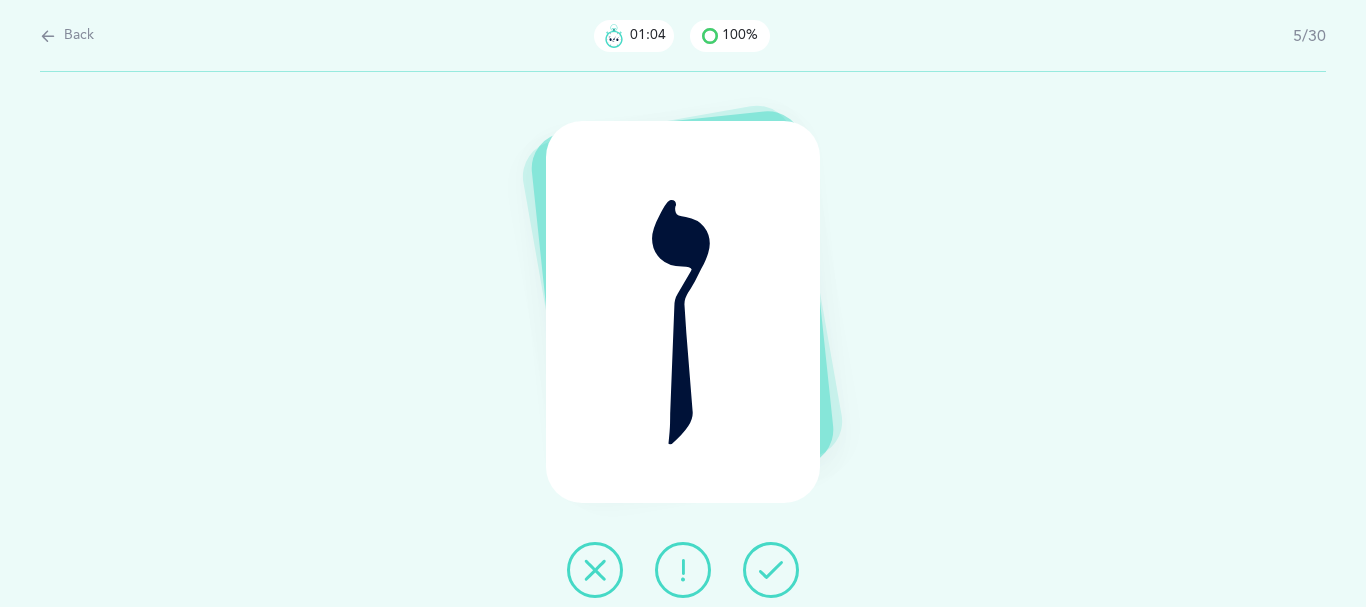 click at bounding box center [683, 570] 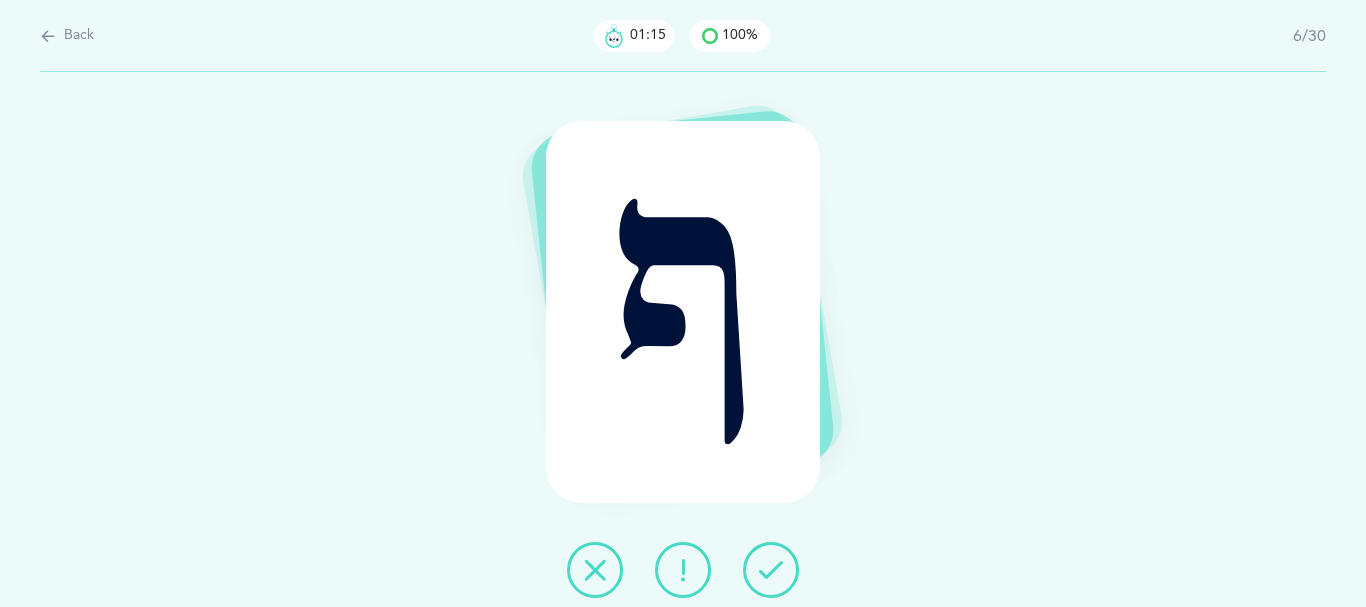 click at bounding box center [771, 570] 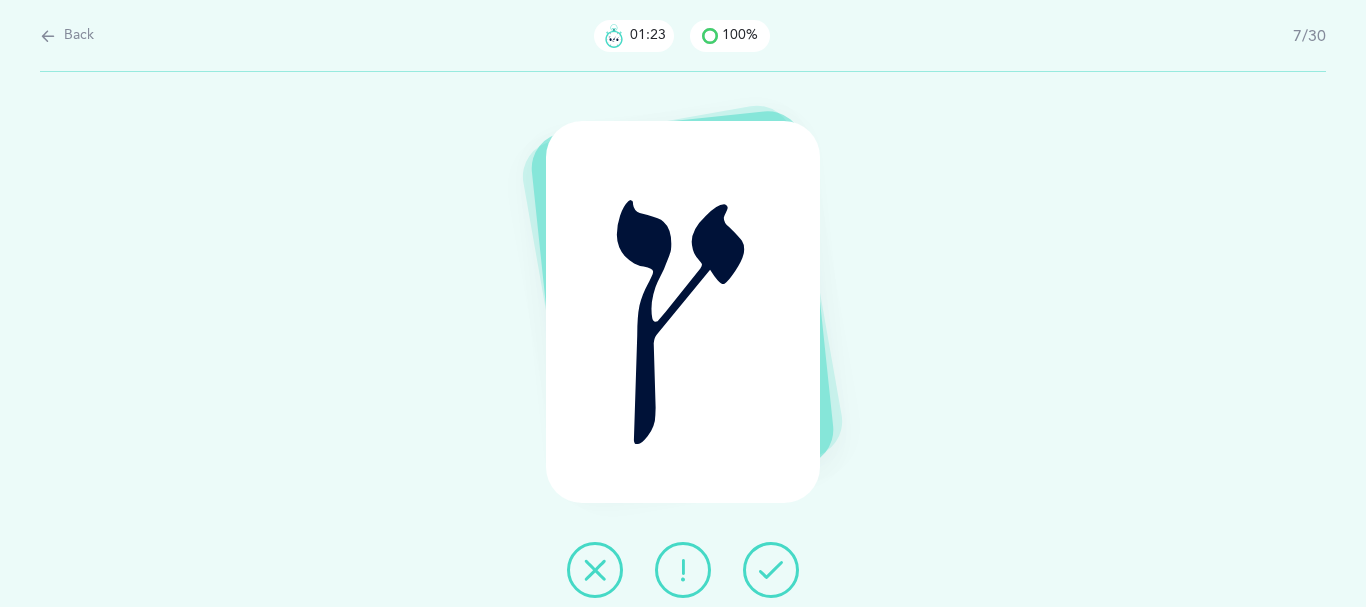 click at bounding box center [771, 570] 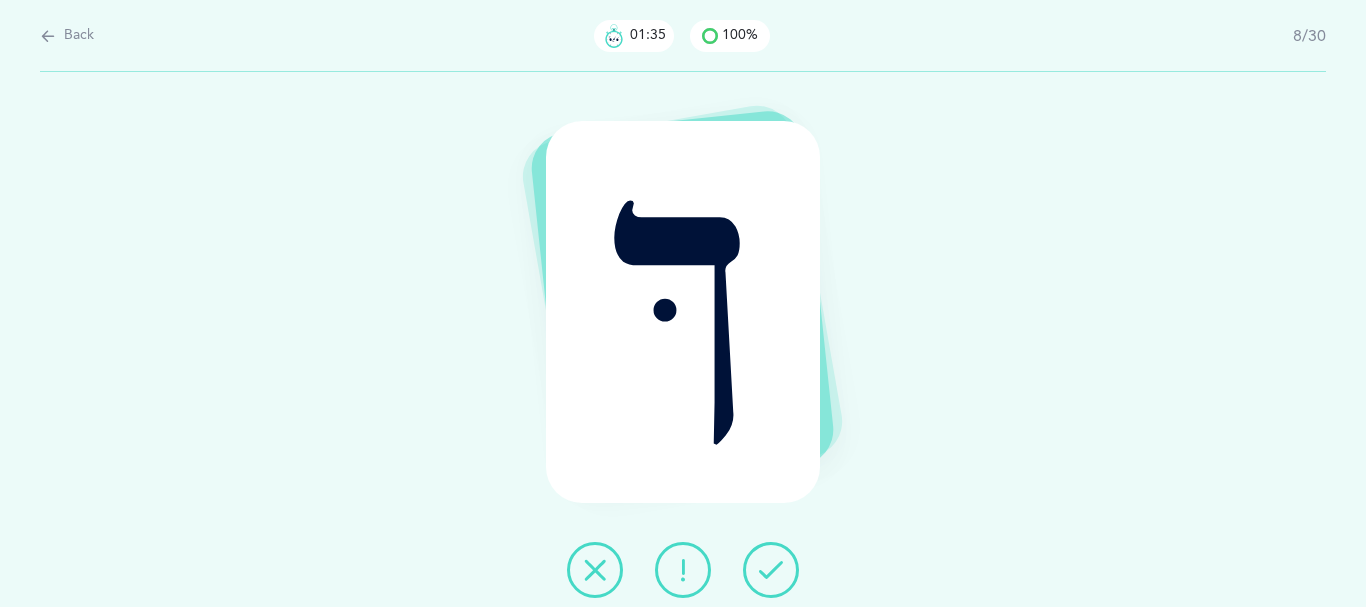 click at bounding box center (771, 570) 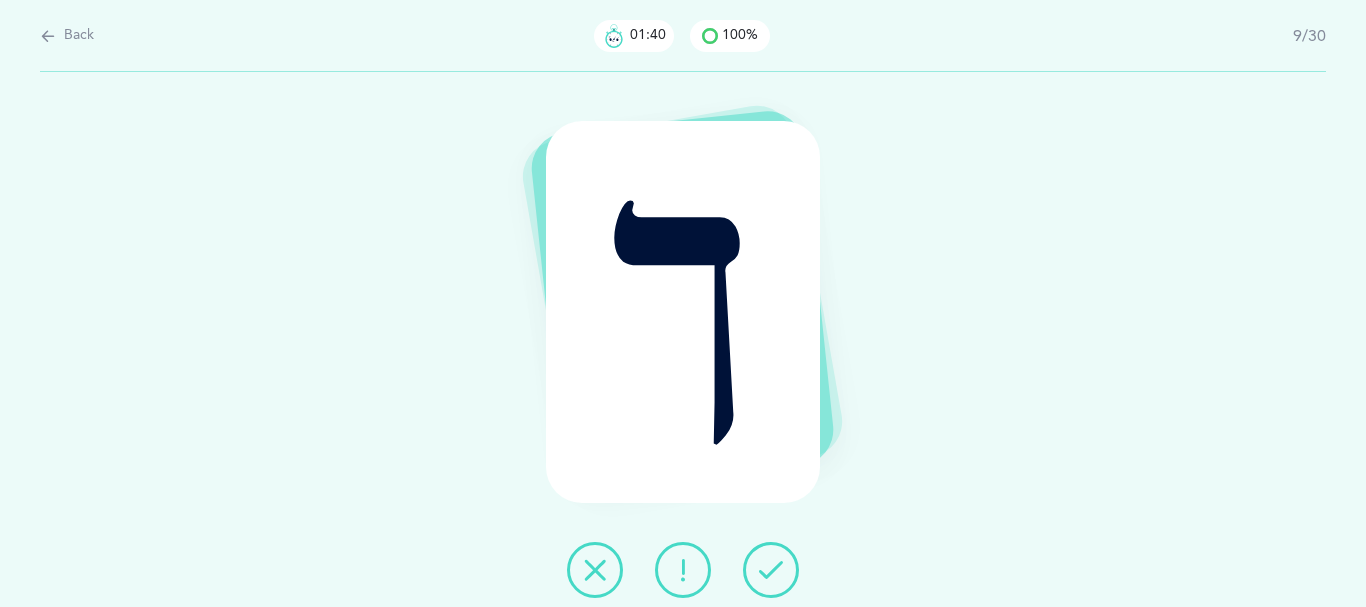 click at bounding box center (771, 570) 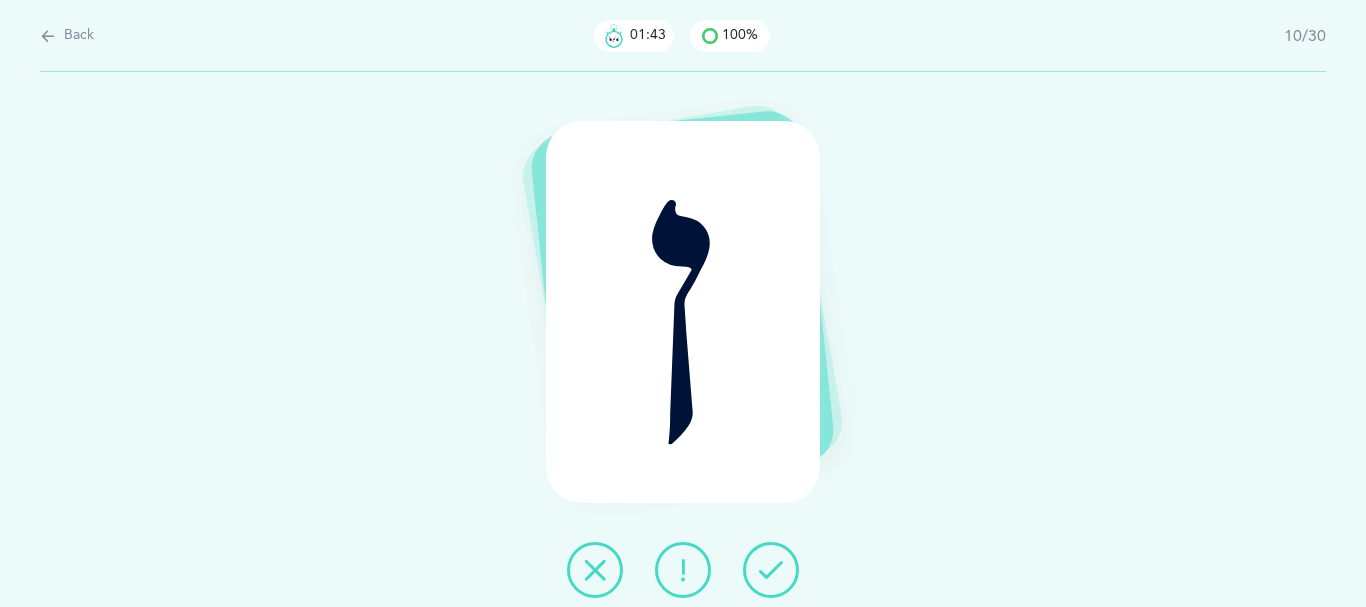 click at bounding box center (771, 570) 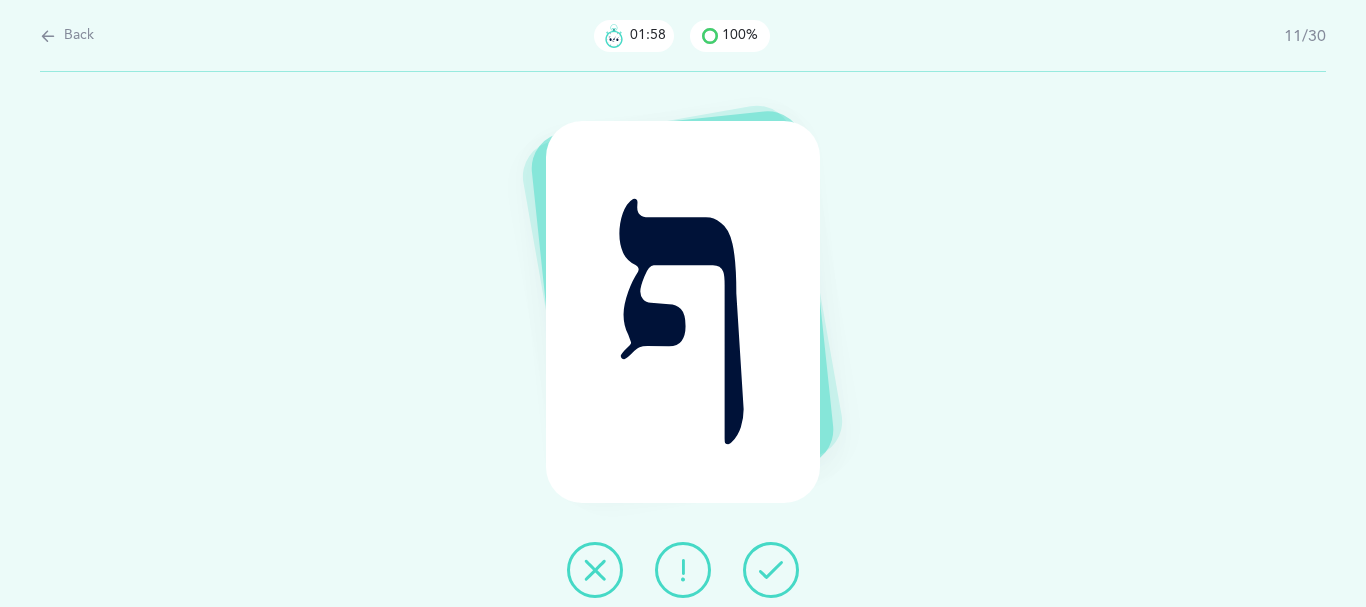 click at bounding box center [771, 570] 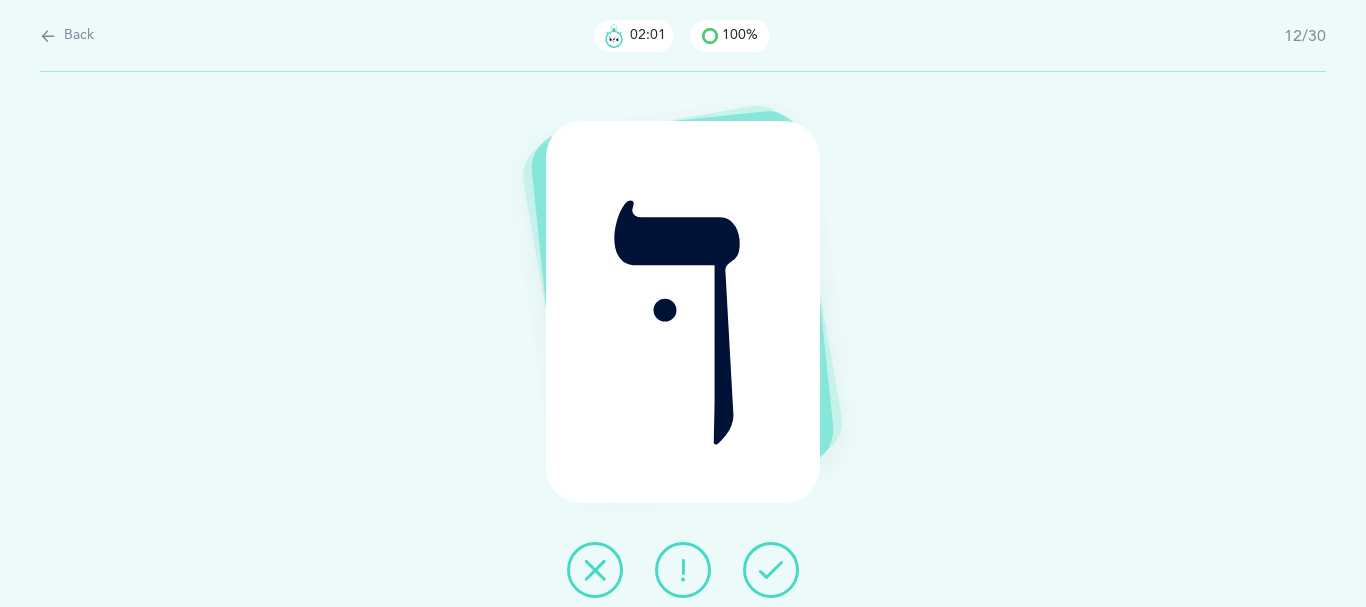 click at bounding box center (771, 570) 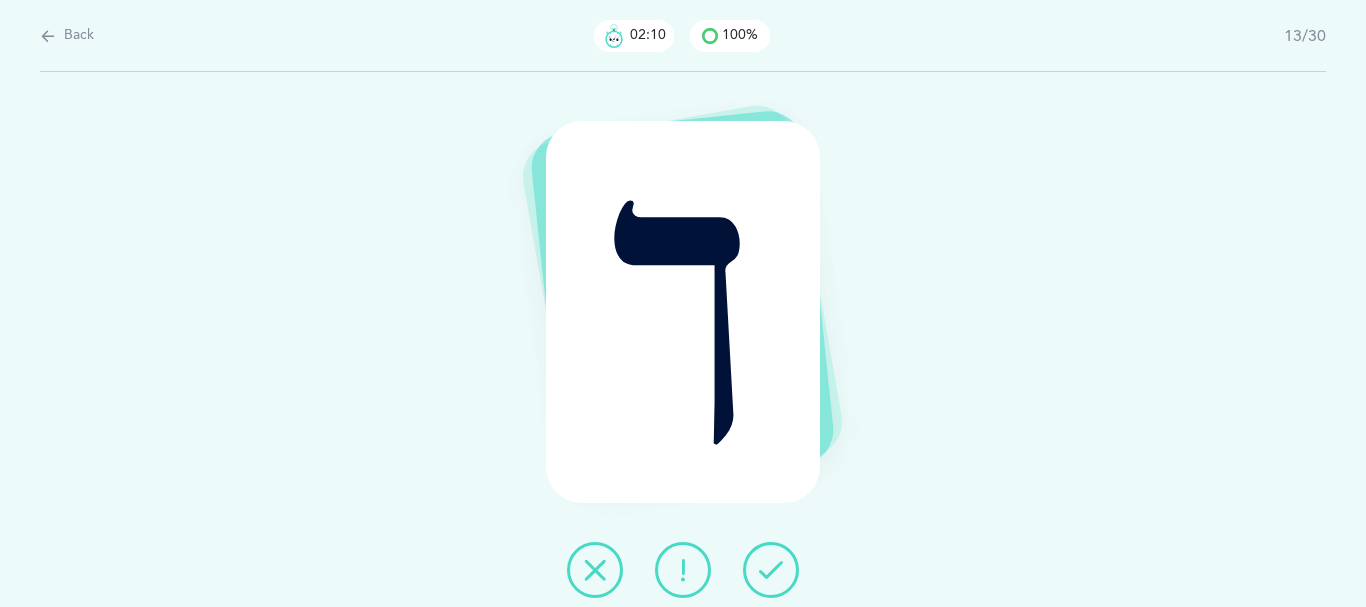click at bounding box center [771, 570] 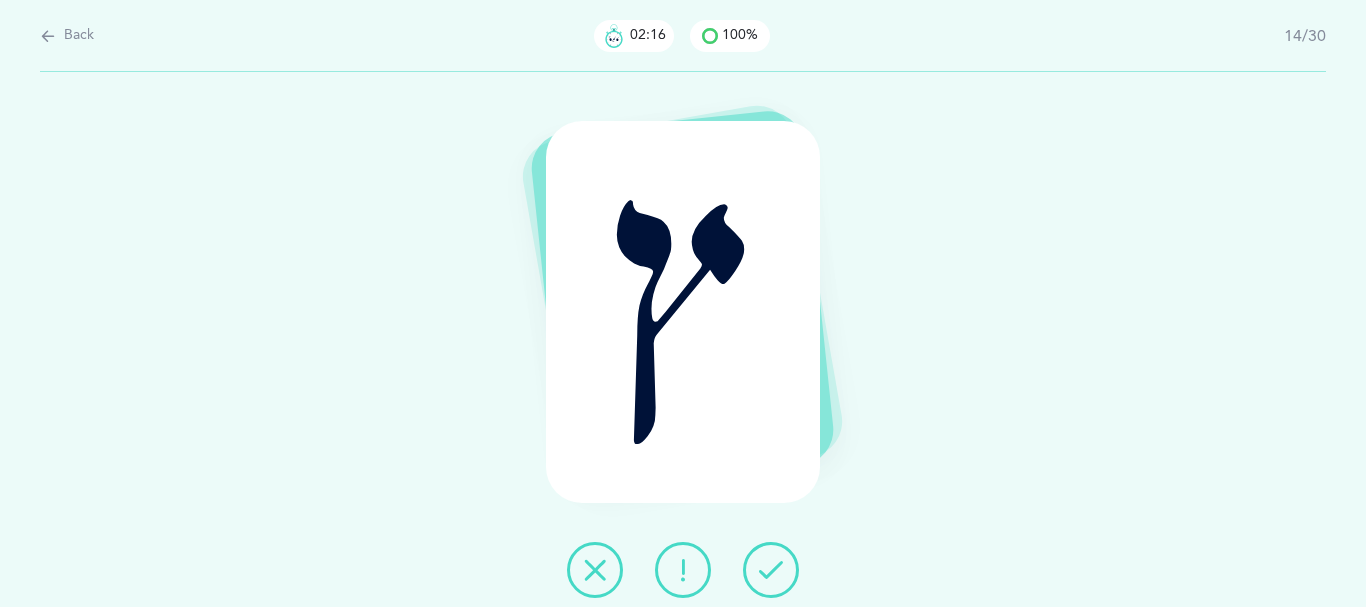 click at bounding box center [771, 570] 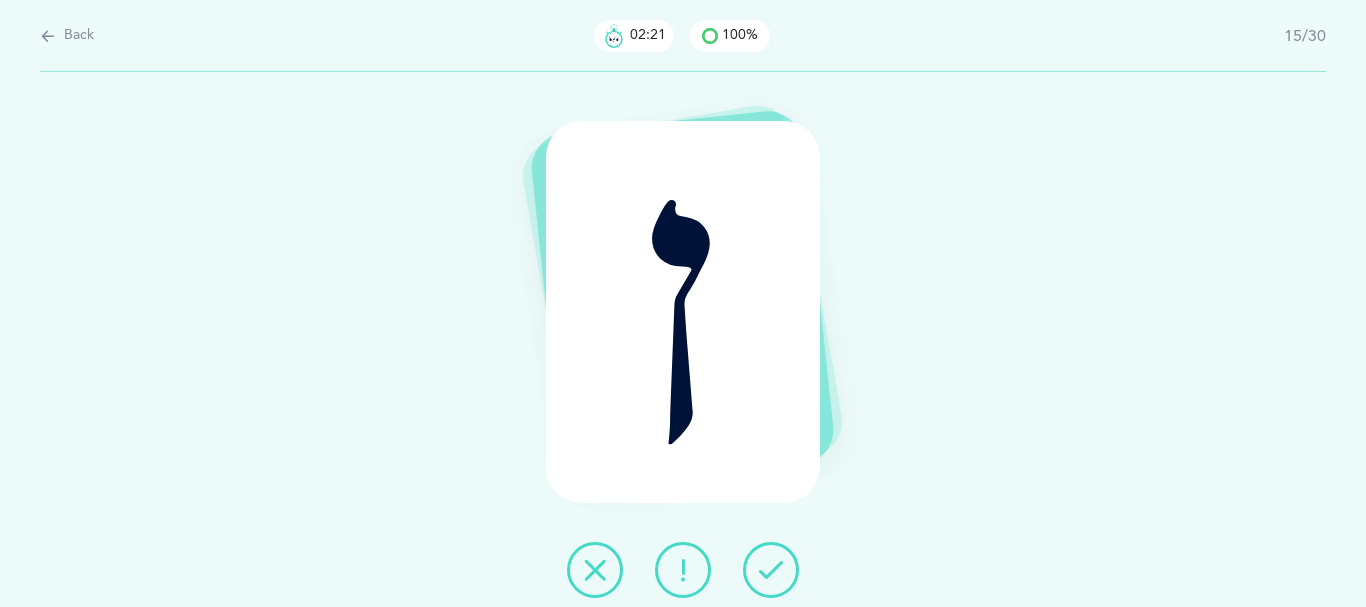 click at bounding box center (771, 570) 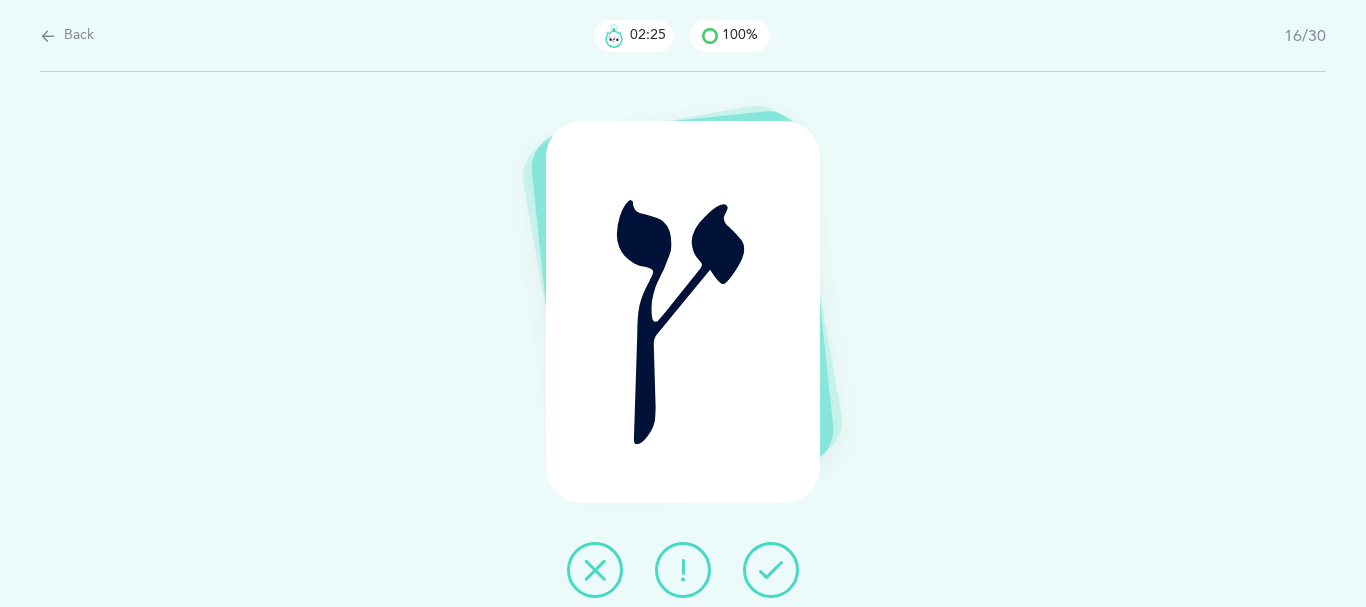click at bounding box center (771, 570) 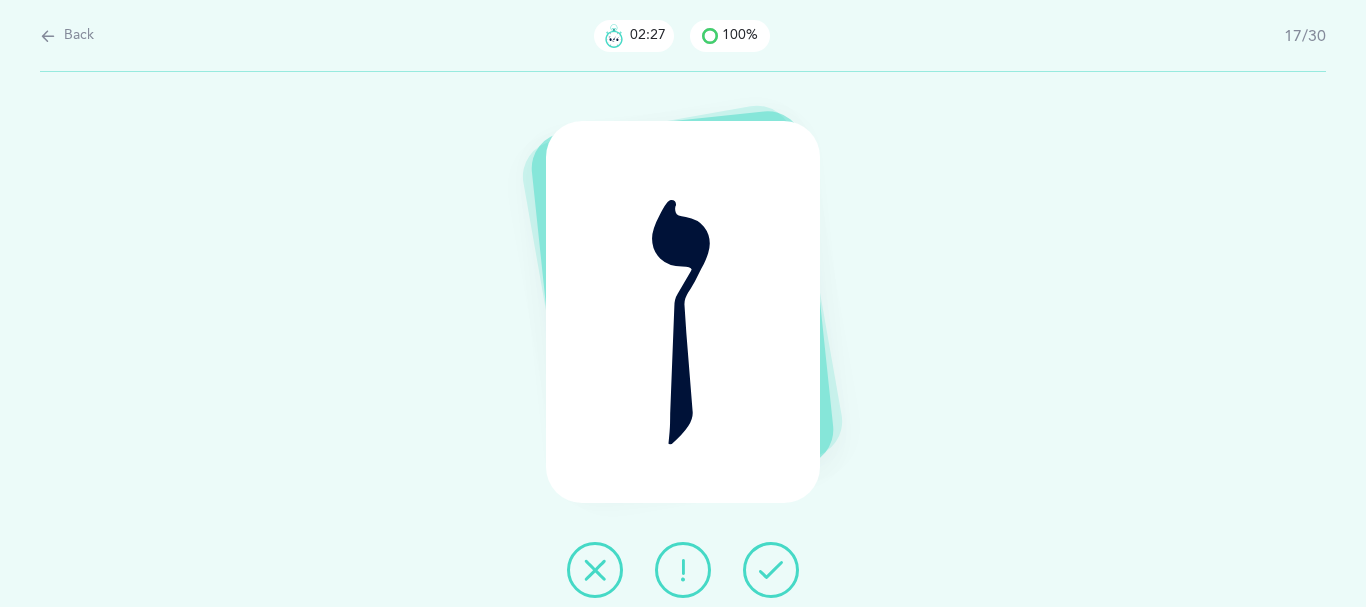 click at bounding box center (771, 570) 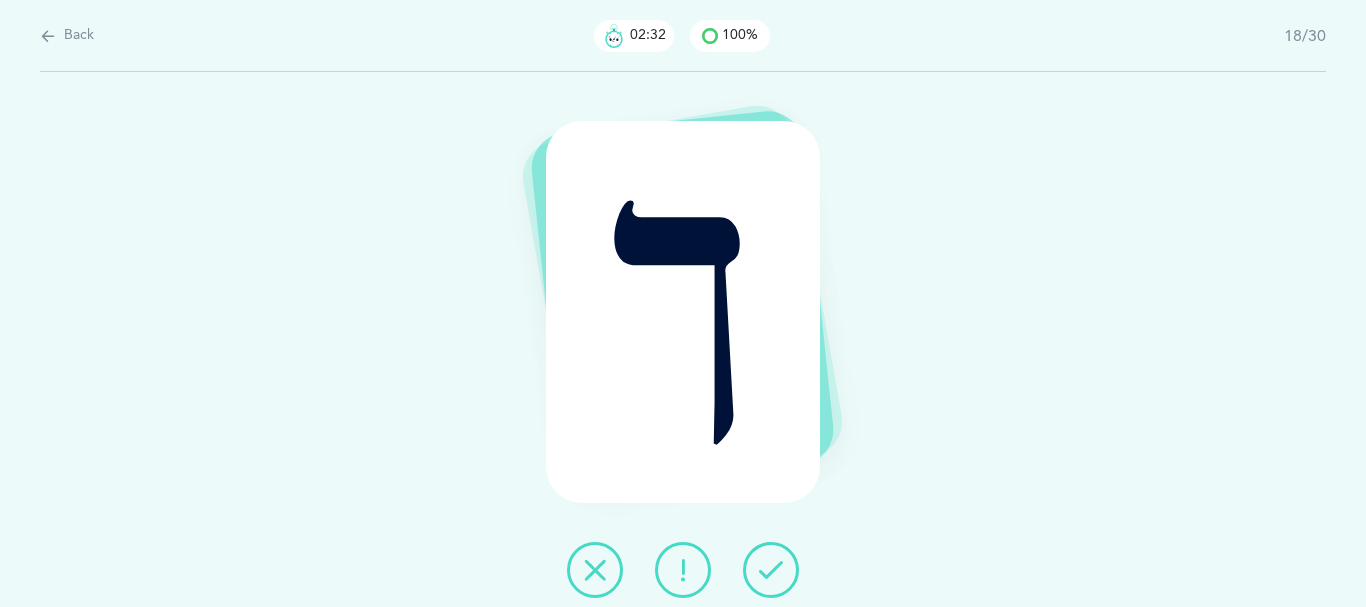 click at bounding box center [771, 570] 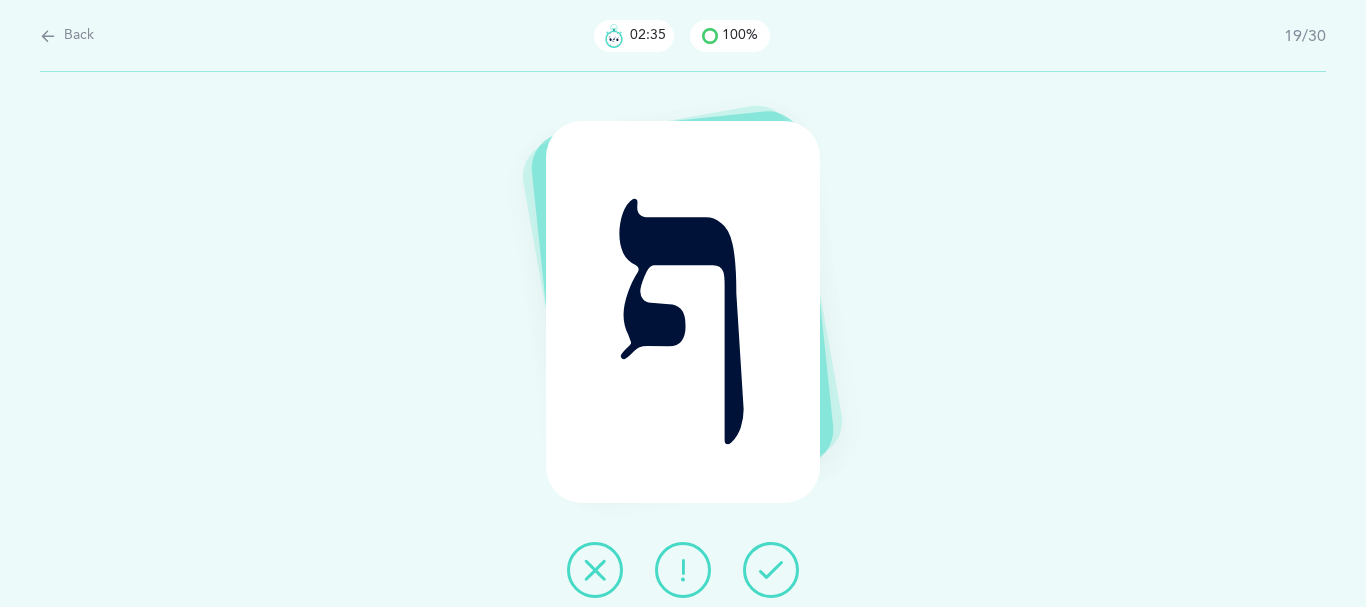 click at bounding box center (771, 570) 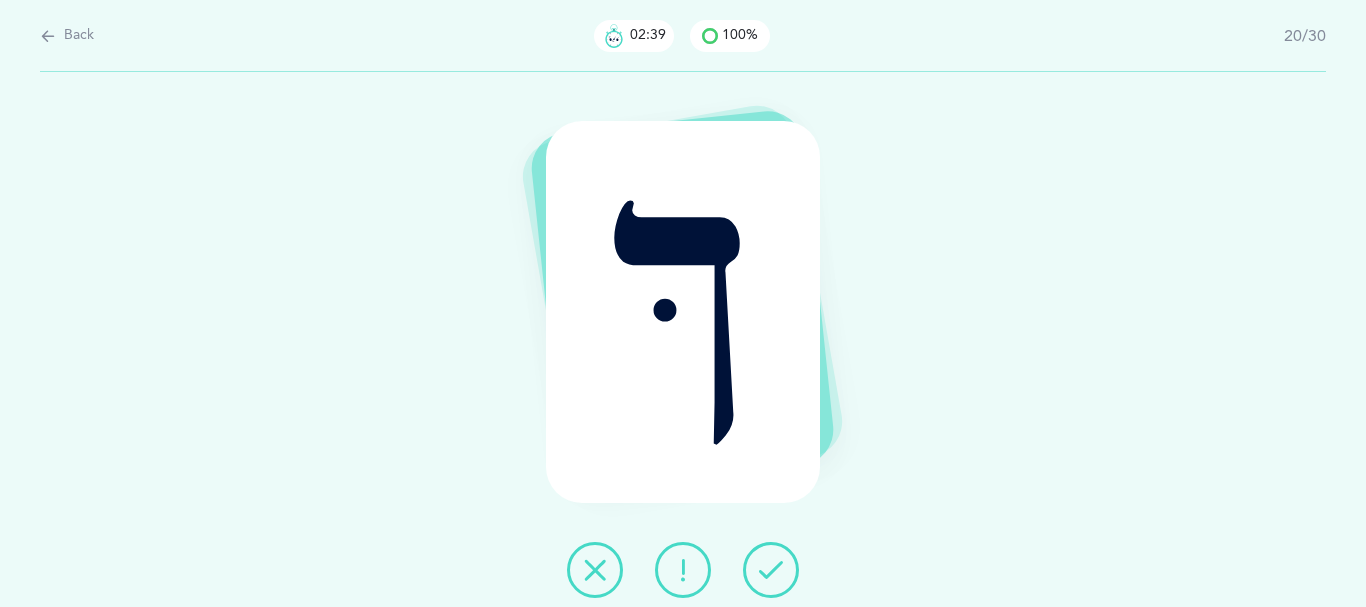 click at bounding box center [771, 570] 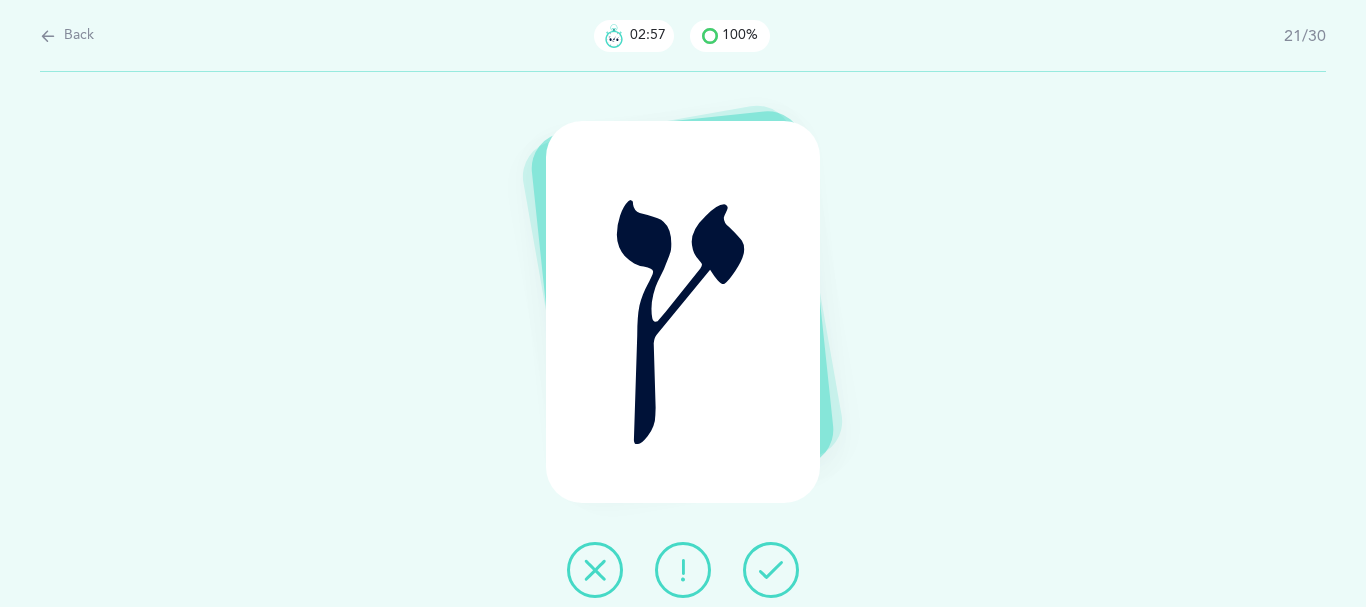 click at bounding box center (771, 570) 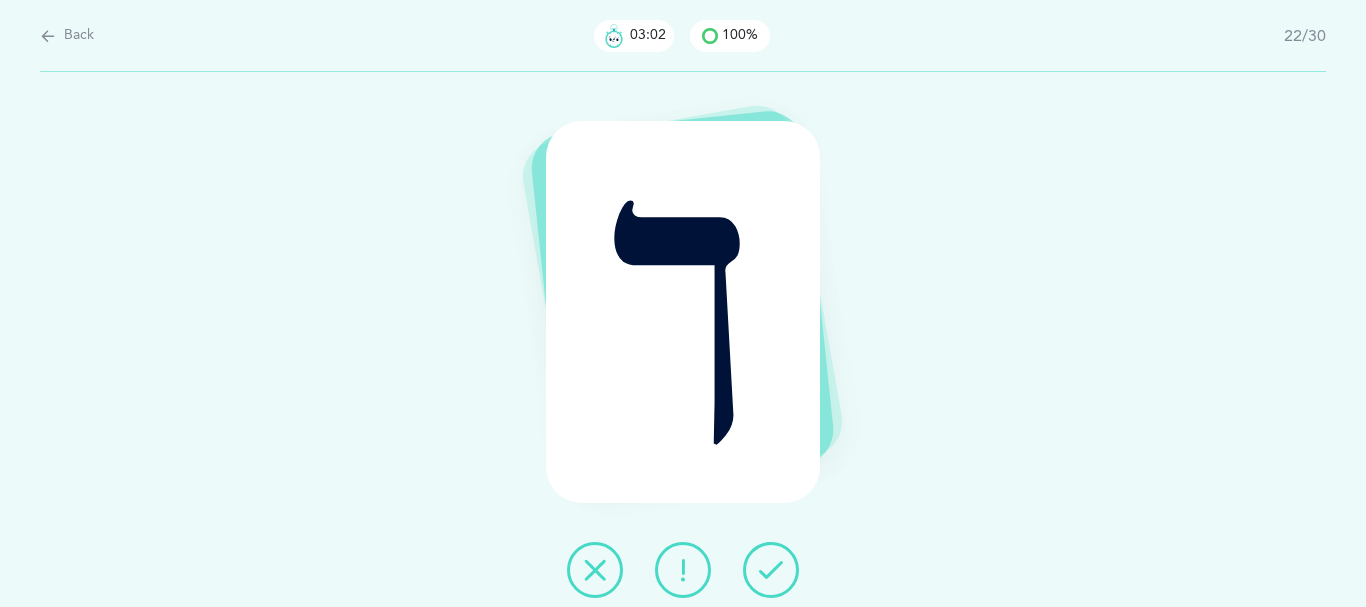 click at bounding box center (771, 570) 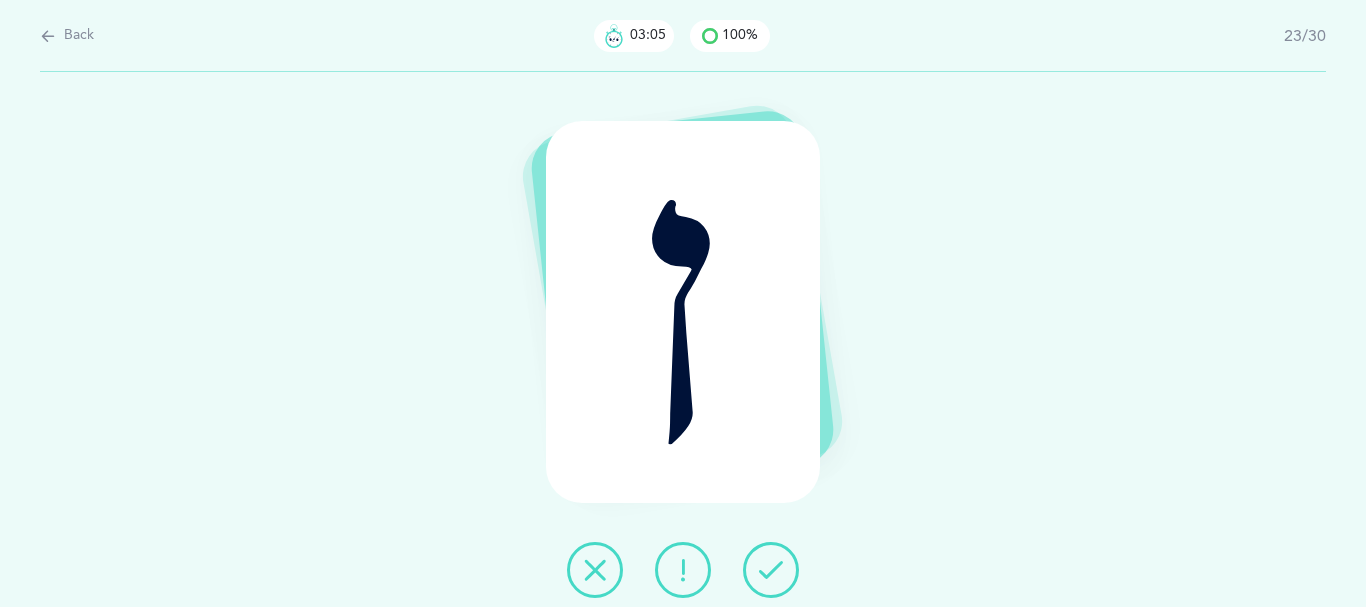click at bounding box center (771, 570) 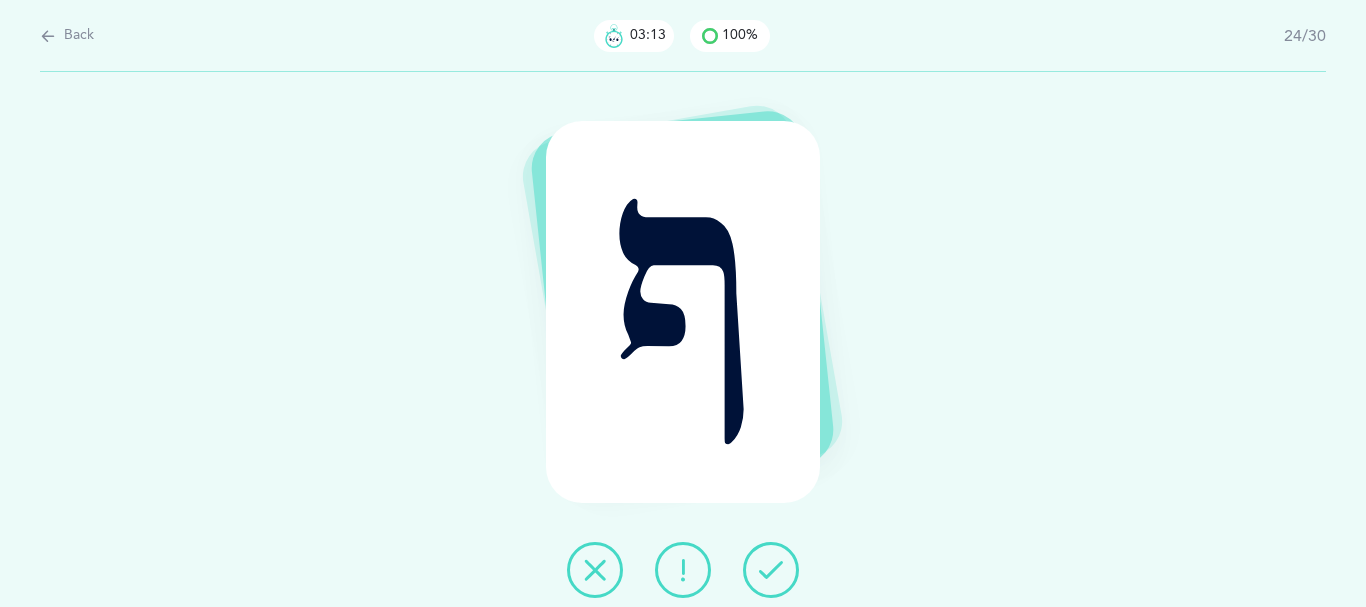 click at bounding box center (595, 570) 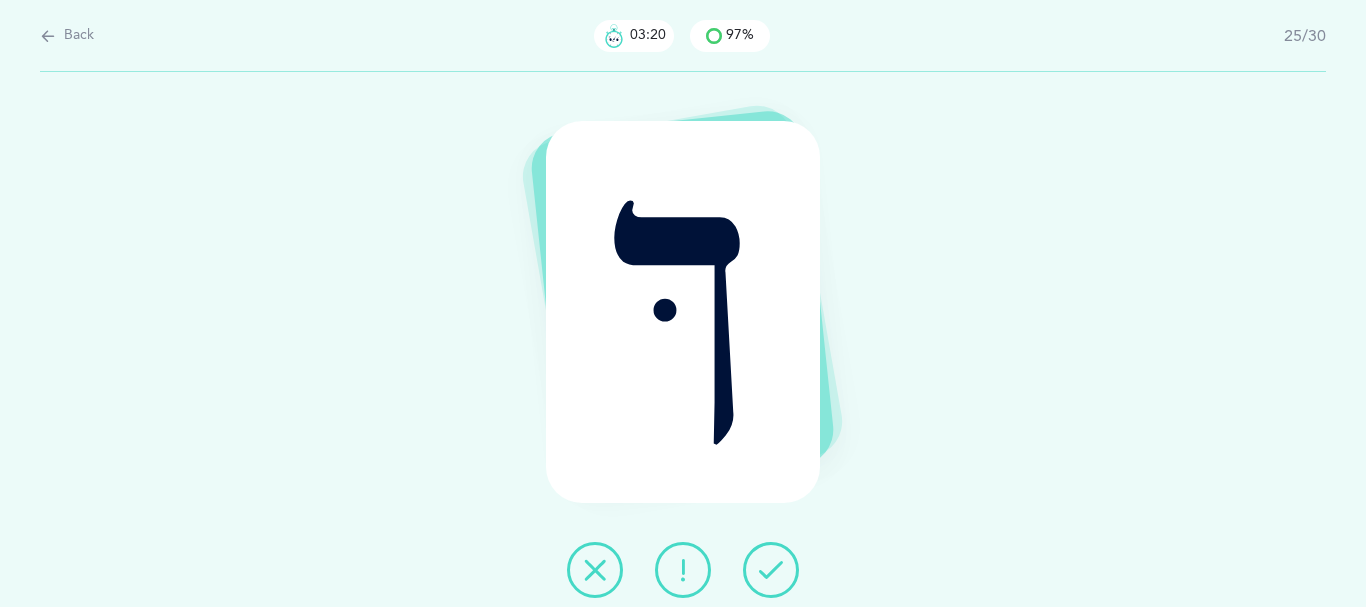 click at bounding box center [771, 570] 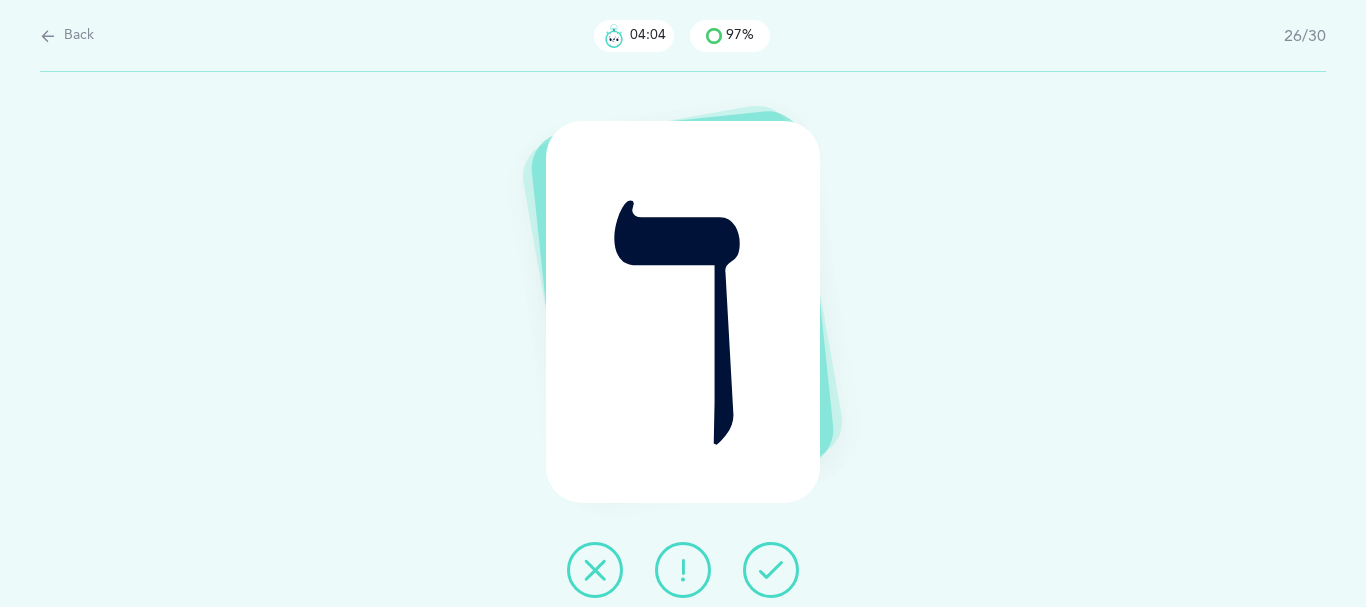 click at bounding box center [771, 570] 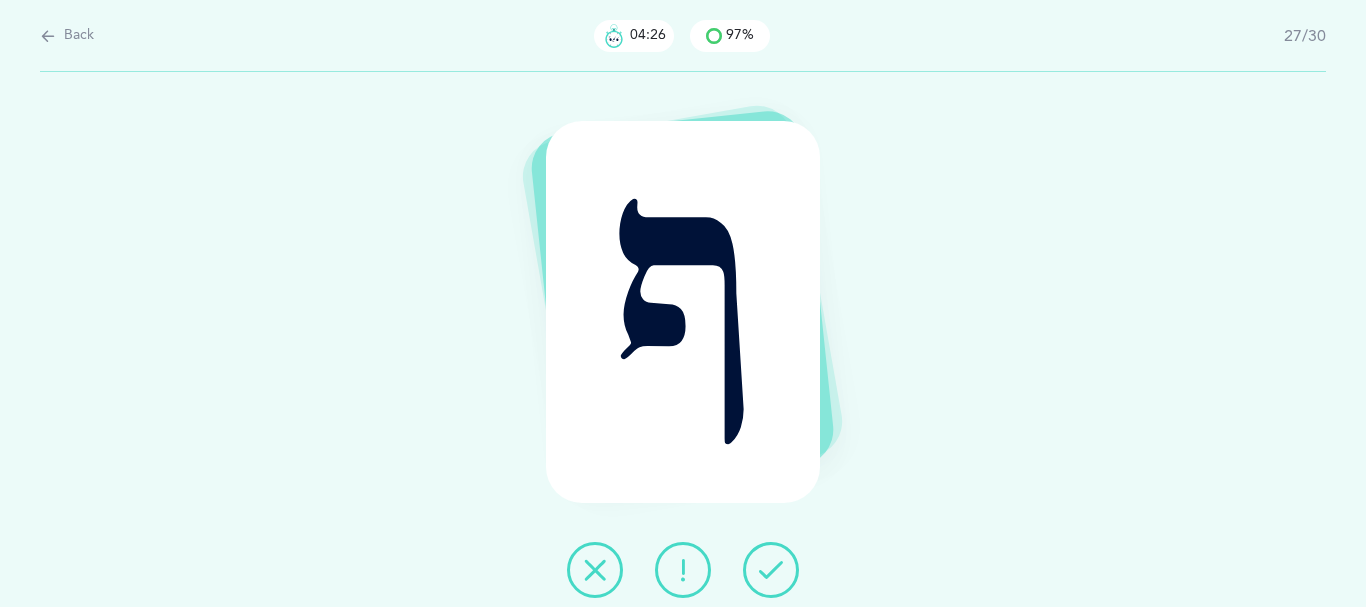 click at bounding box center [771, 570] 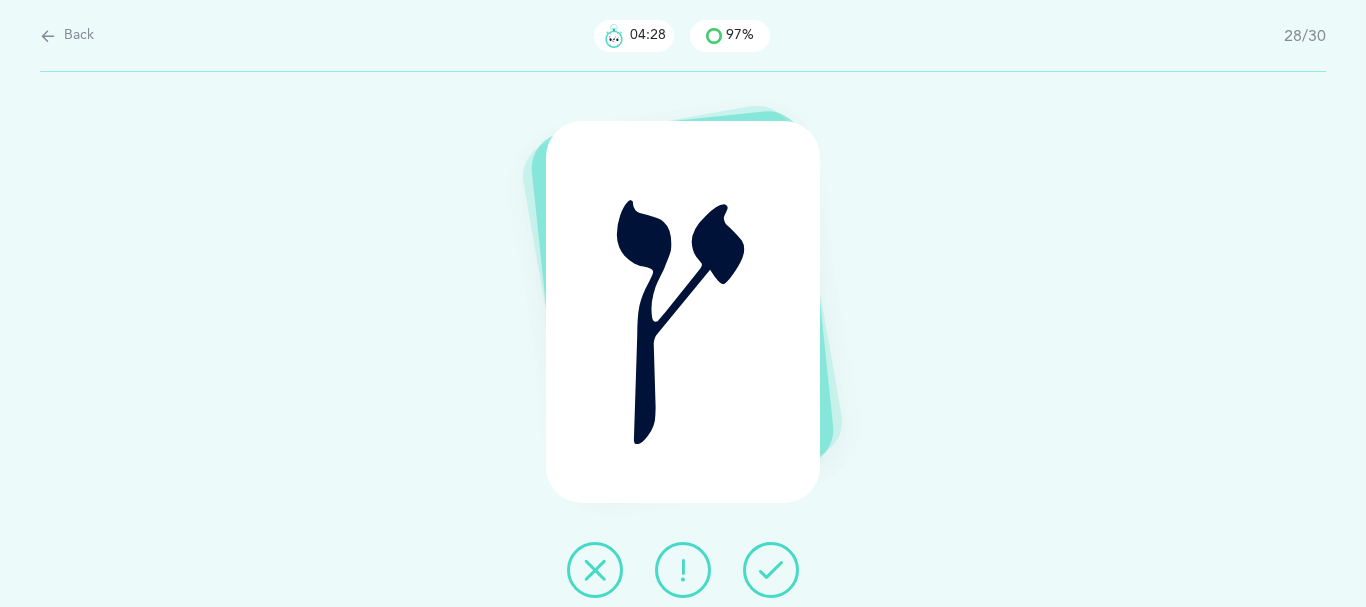 click at bounding box center [771, 570] 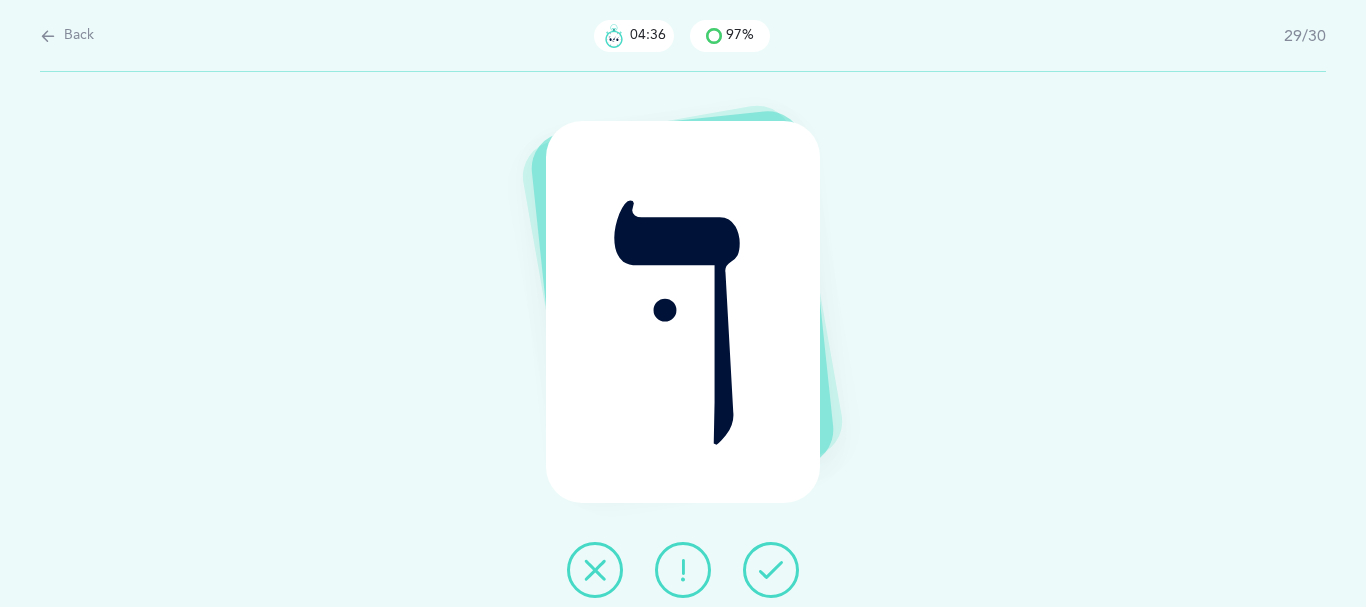 click at bounding box center [771, 570] 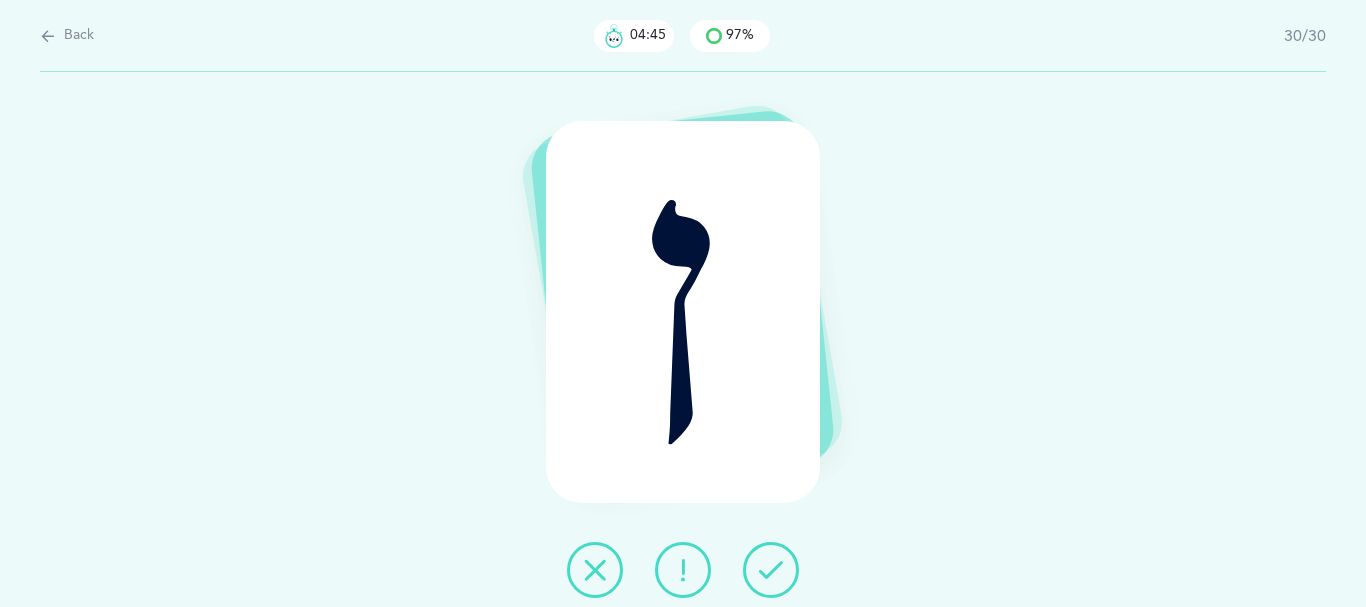 click at bounding box center (771, 570) 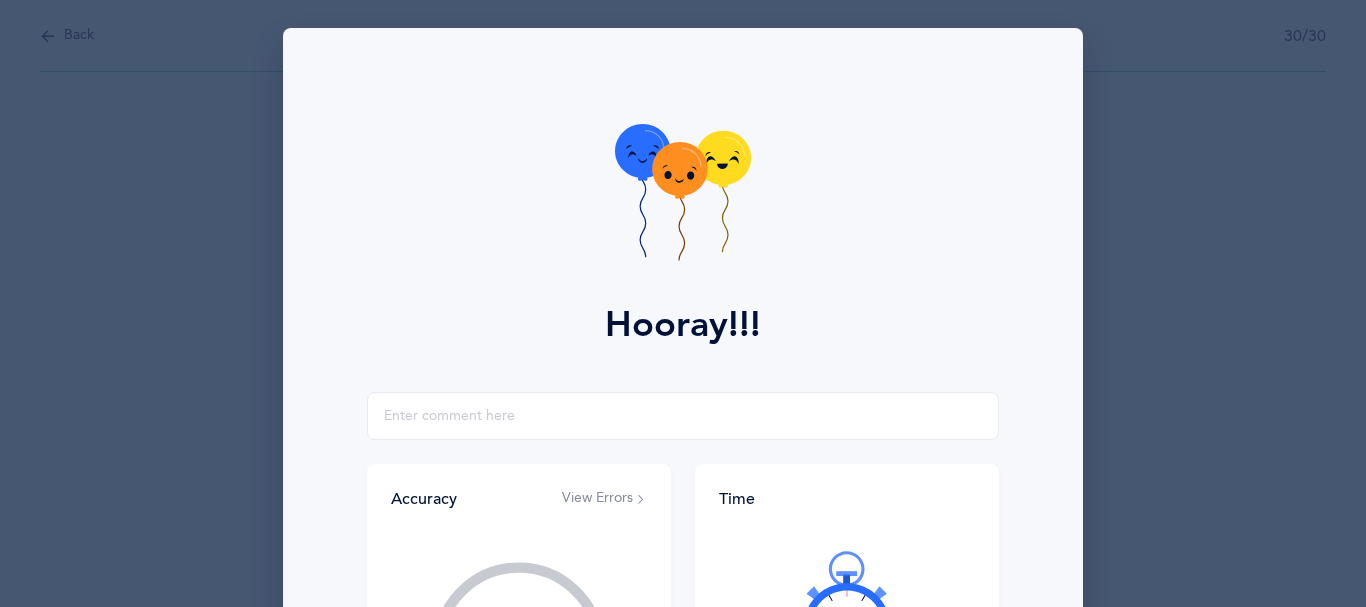 click at bounding box center (847, 610) 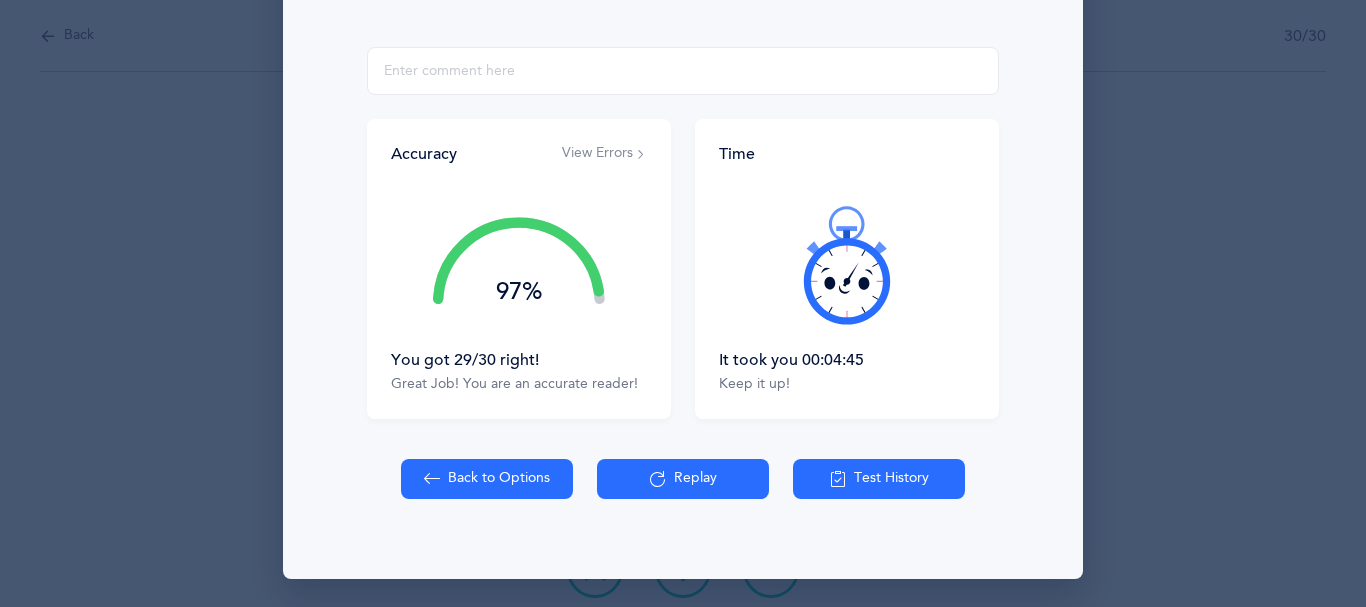 scroll, scrollTop: 423, scrollLeft: 0, axis: vertical 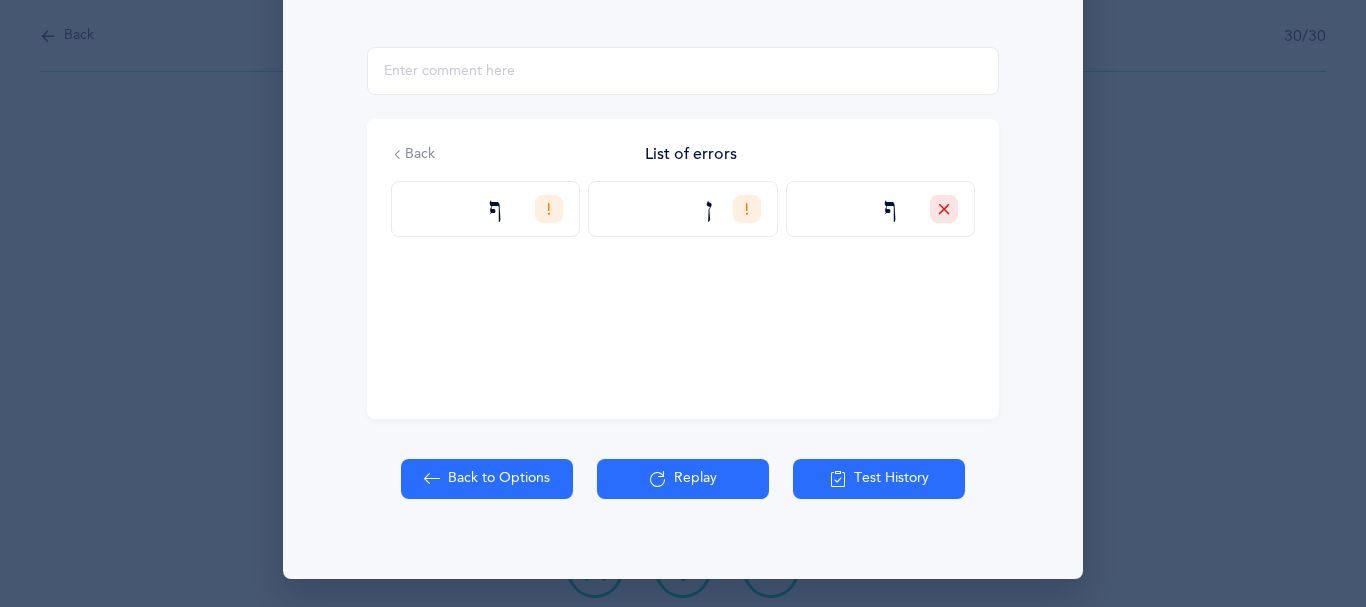 click on "Test History" at bounding box center (879, 479) 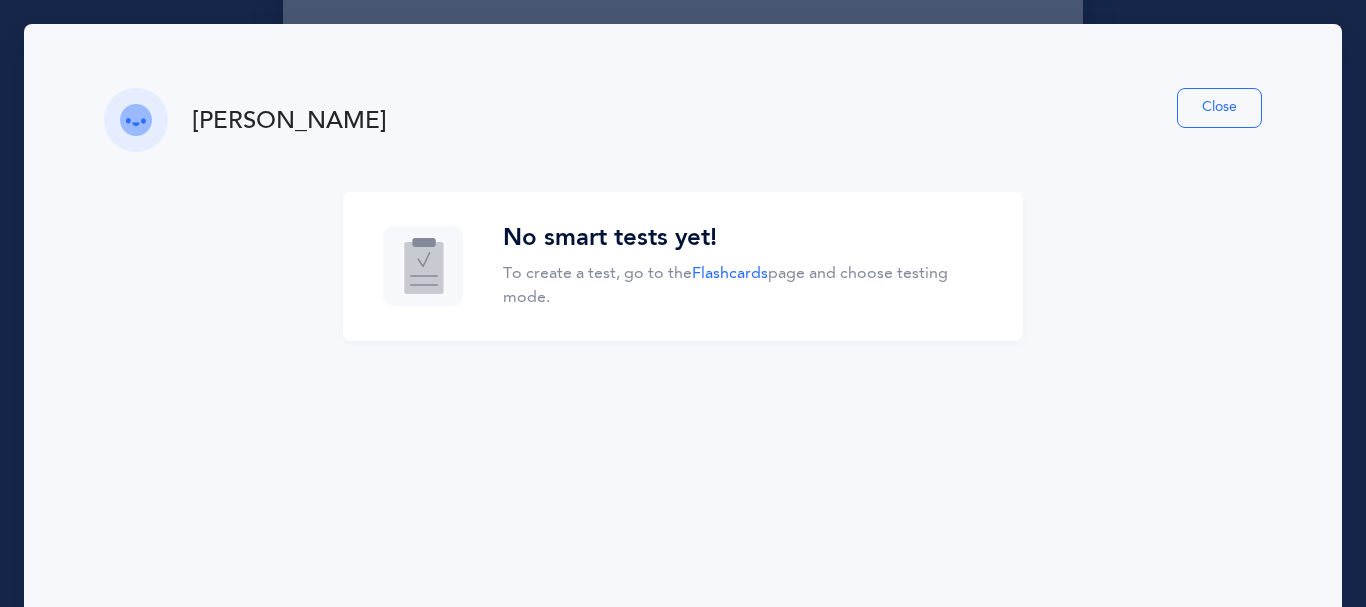 click on "Close" at bounding box center [1219, 108] 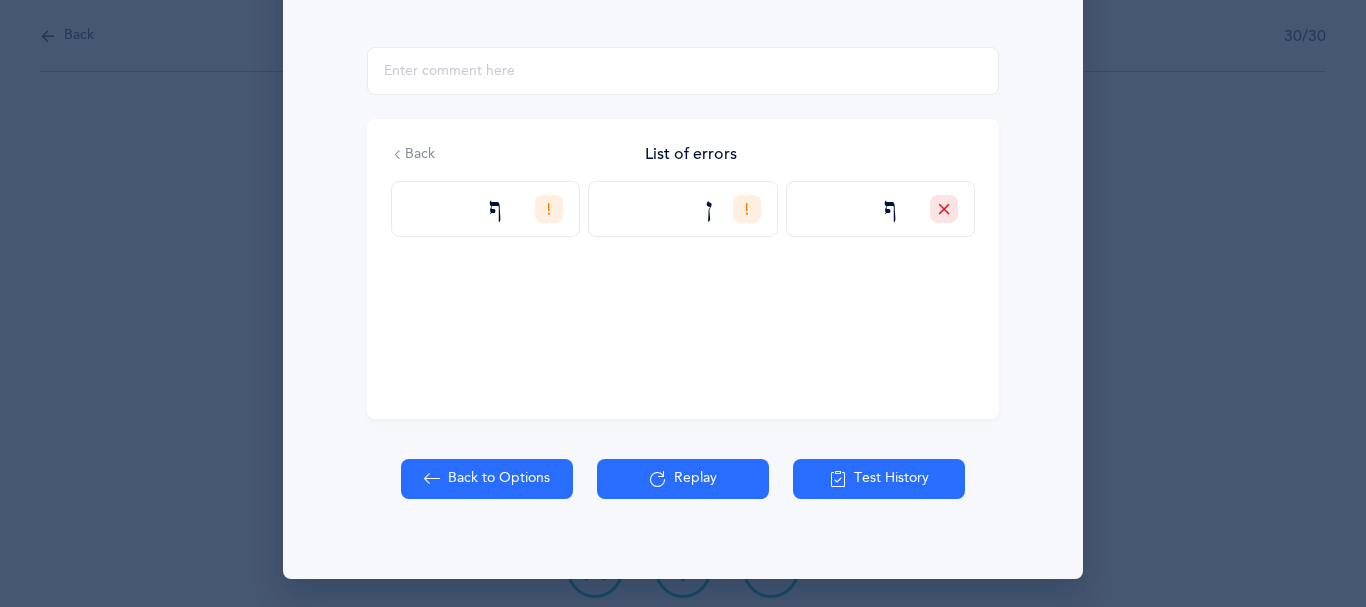 click on "Back to Options" at bounding box center (487, 479) 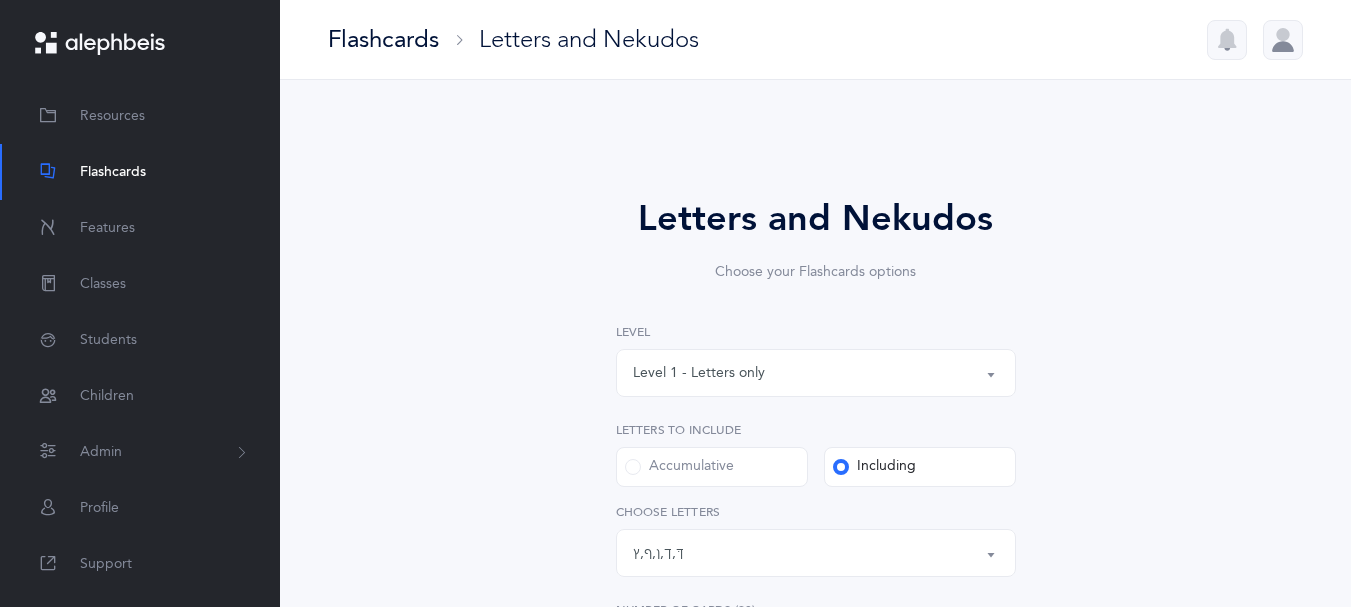 scroll, scrollTop: 258, scrollLeft: 0, axis: vertical 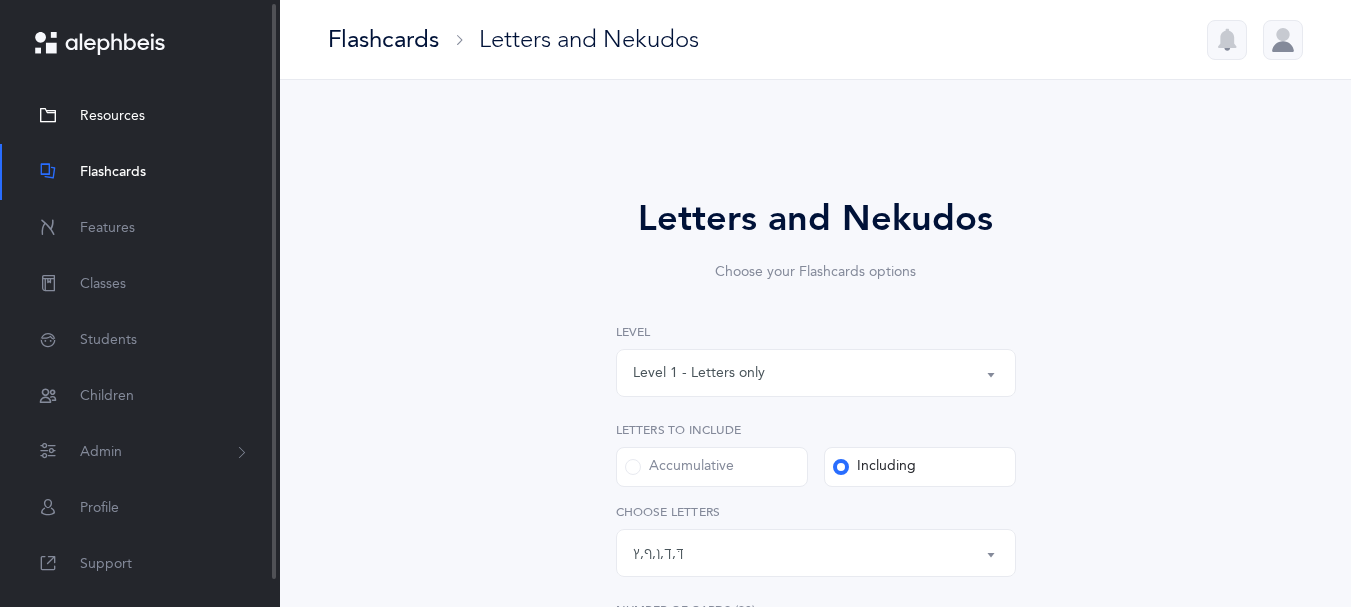 click on "Resources" at bounding box center [112, 116] 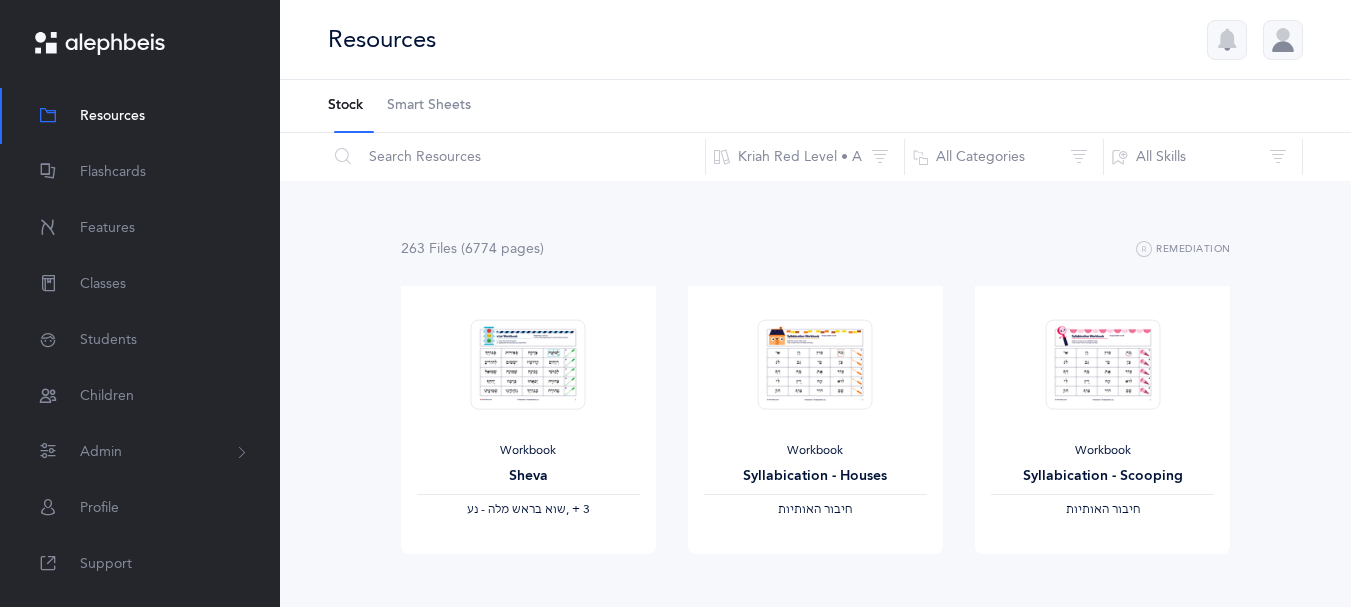 click on "Smart Sheets" at bounding box center [429, 106] 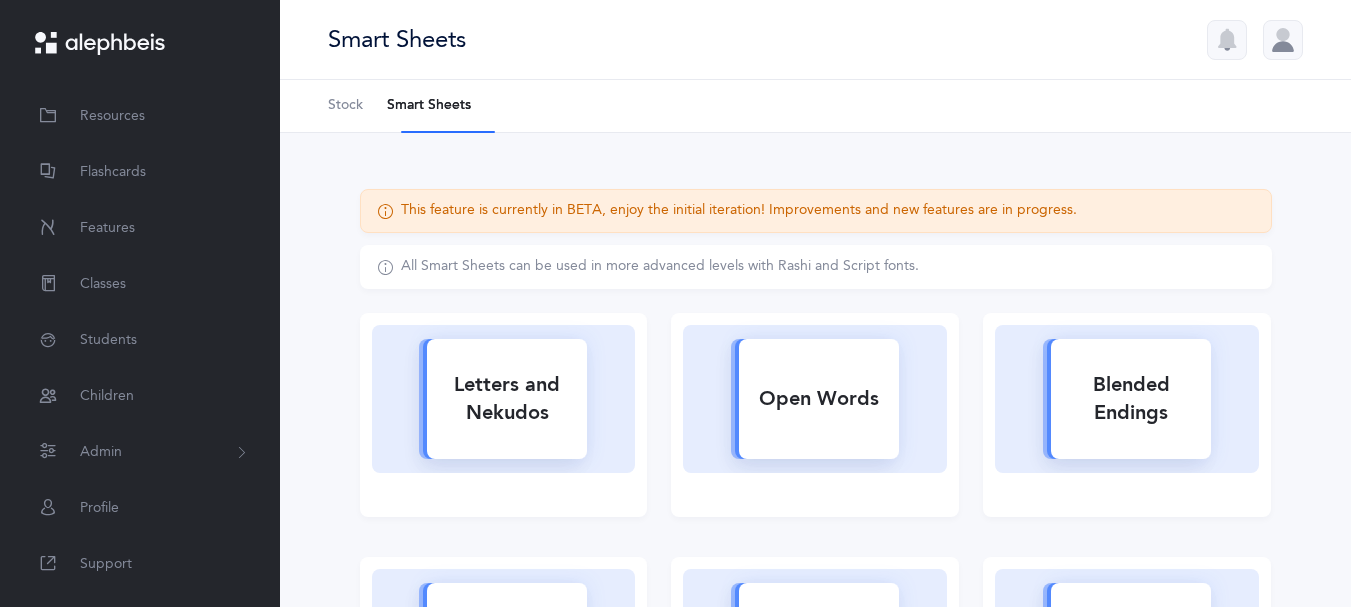 click on "Letters and Nekudos" at bounding box center (507, 399) 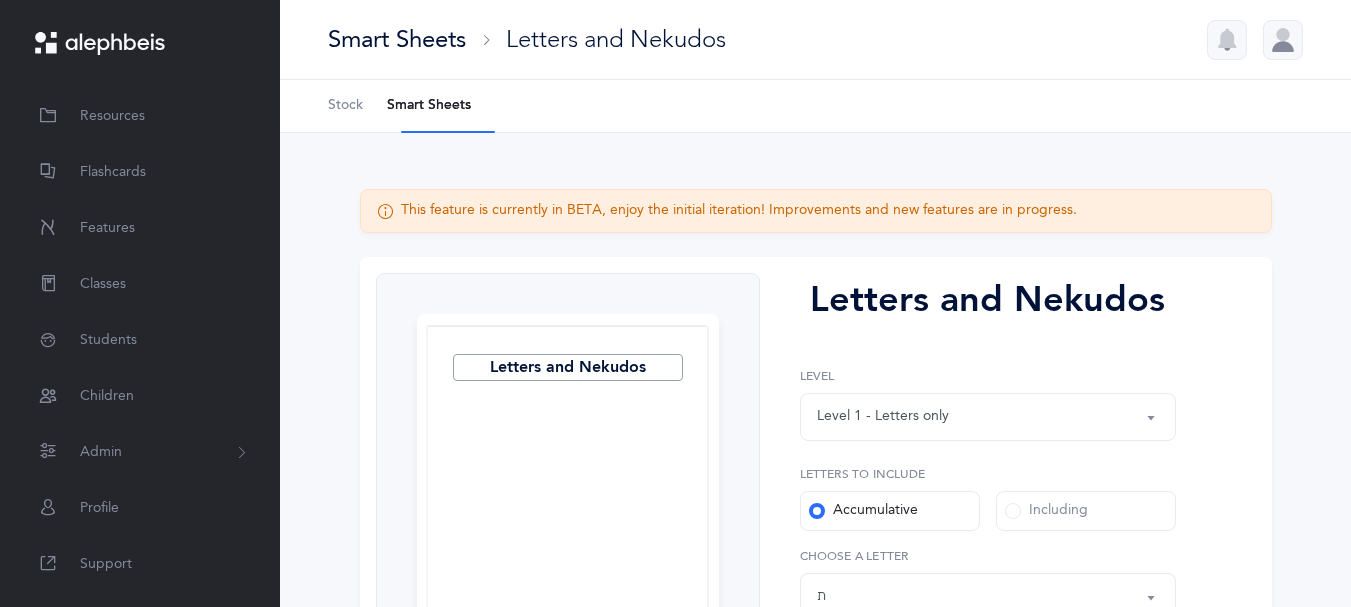scroll, scrollTop: 0, scrollLeft: 0, axis: both 